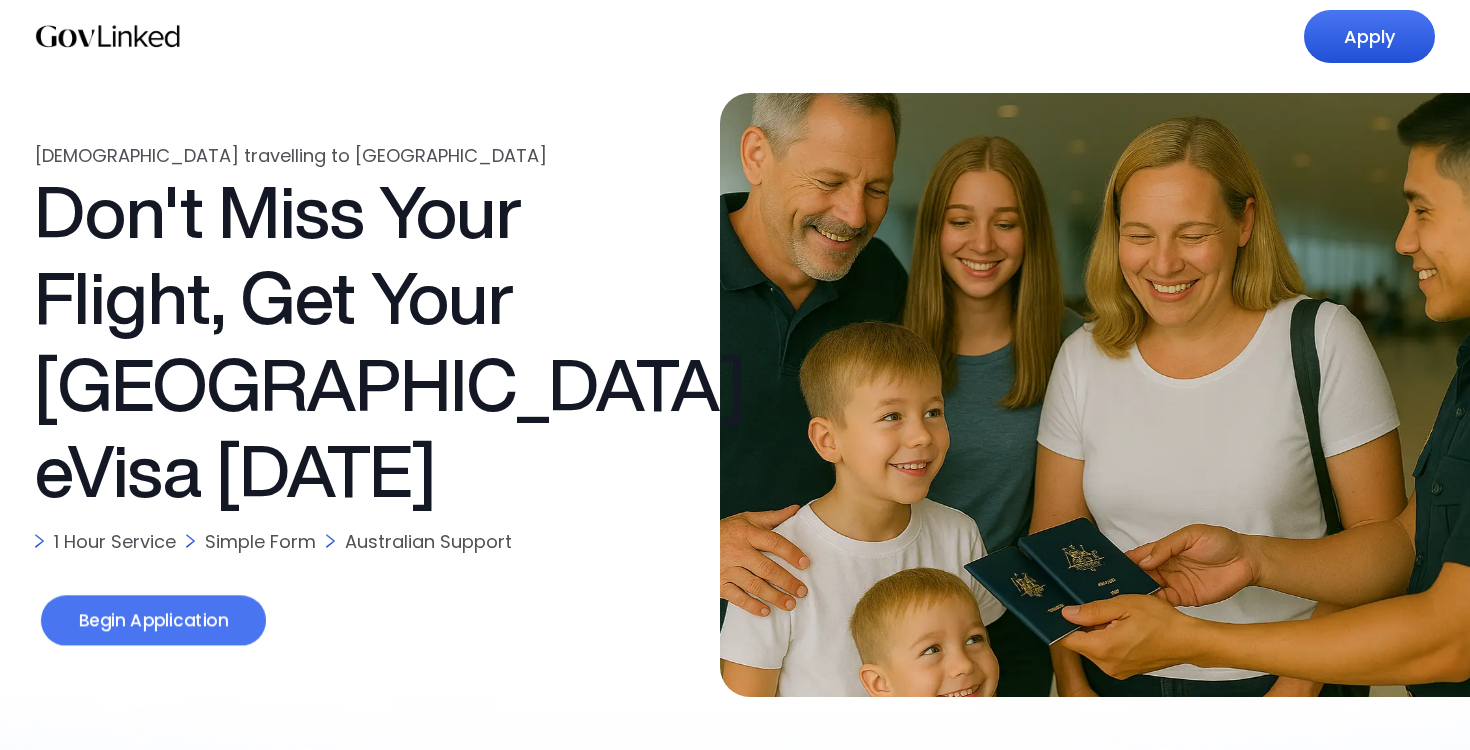scroll, scrollTop: 0, scrollLeft: 0, axis: both 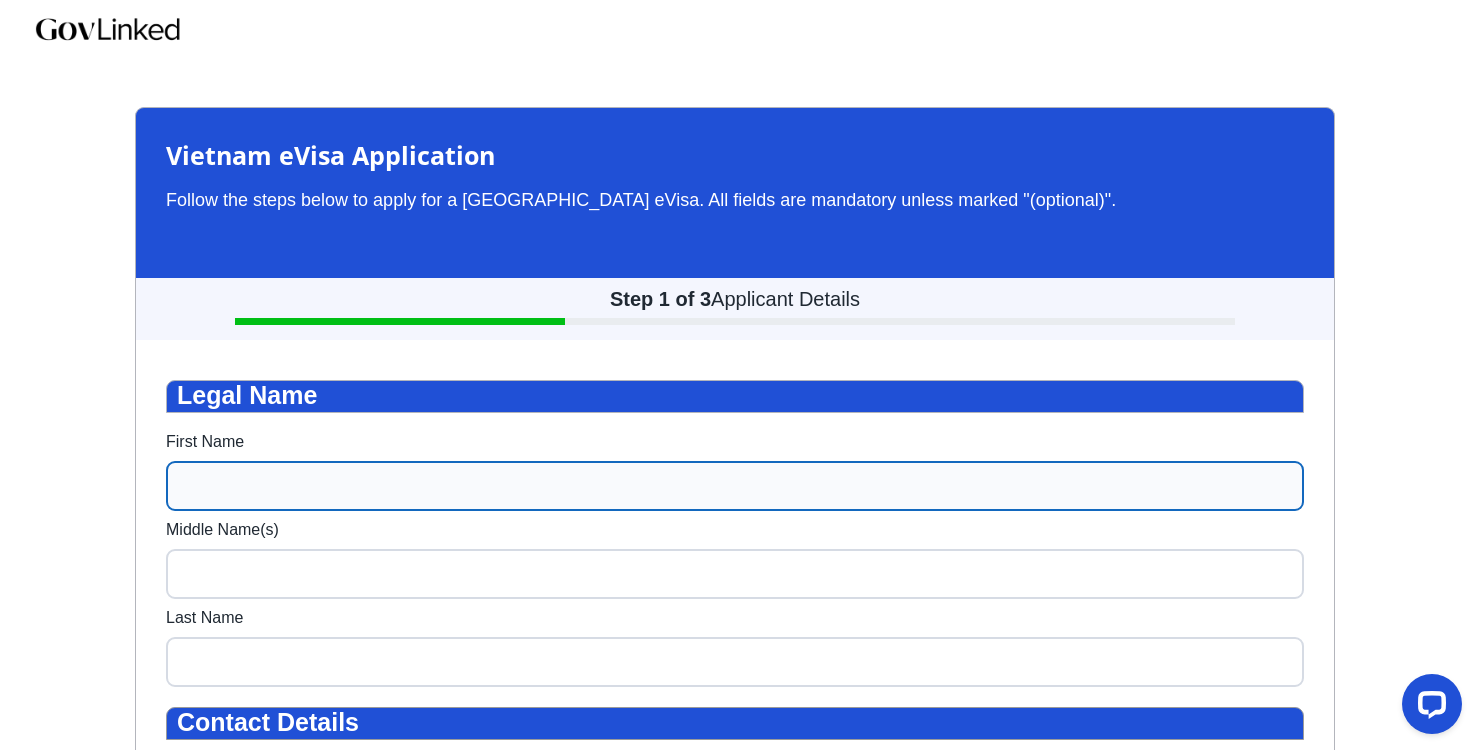 click on "First Name" at bounding box center (735, 486) 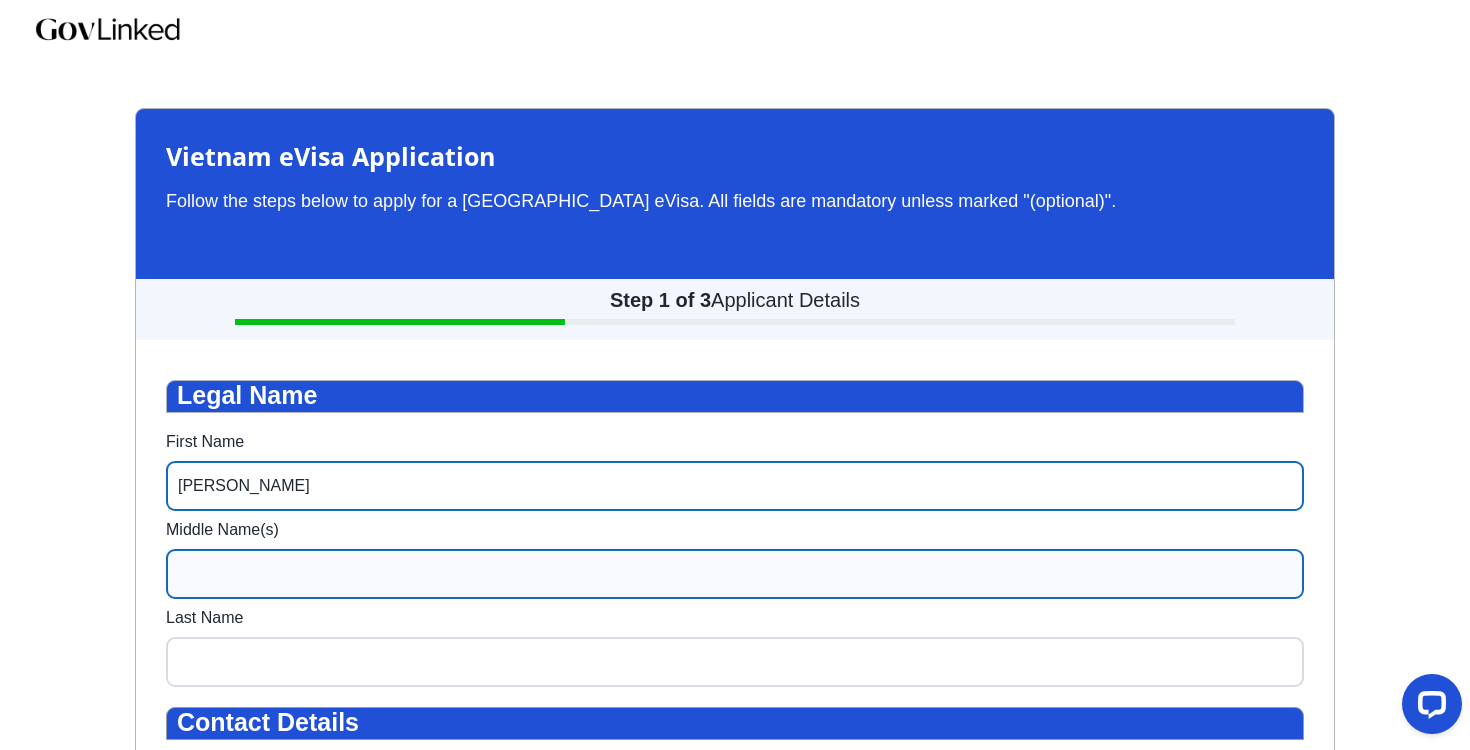 type on "Philip" 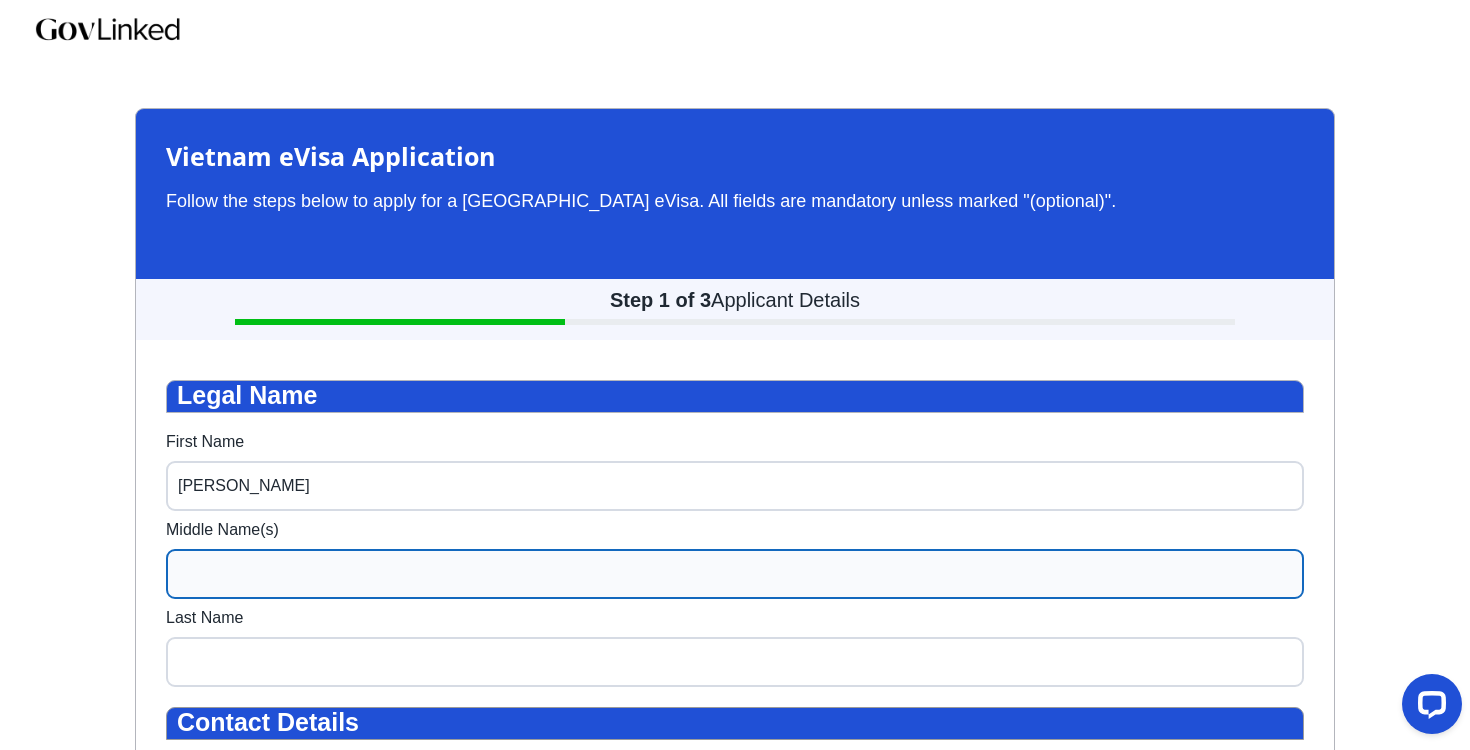 click on "Middle Name(s)" at bounding box center (735, 574) 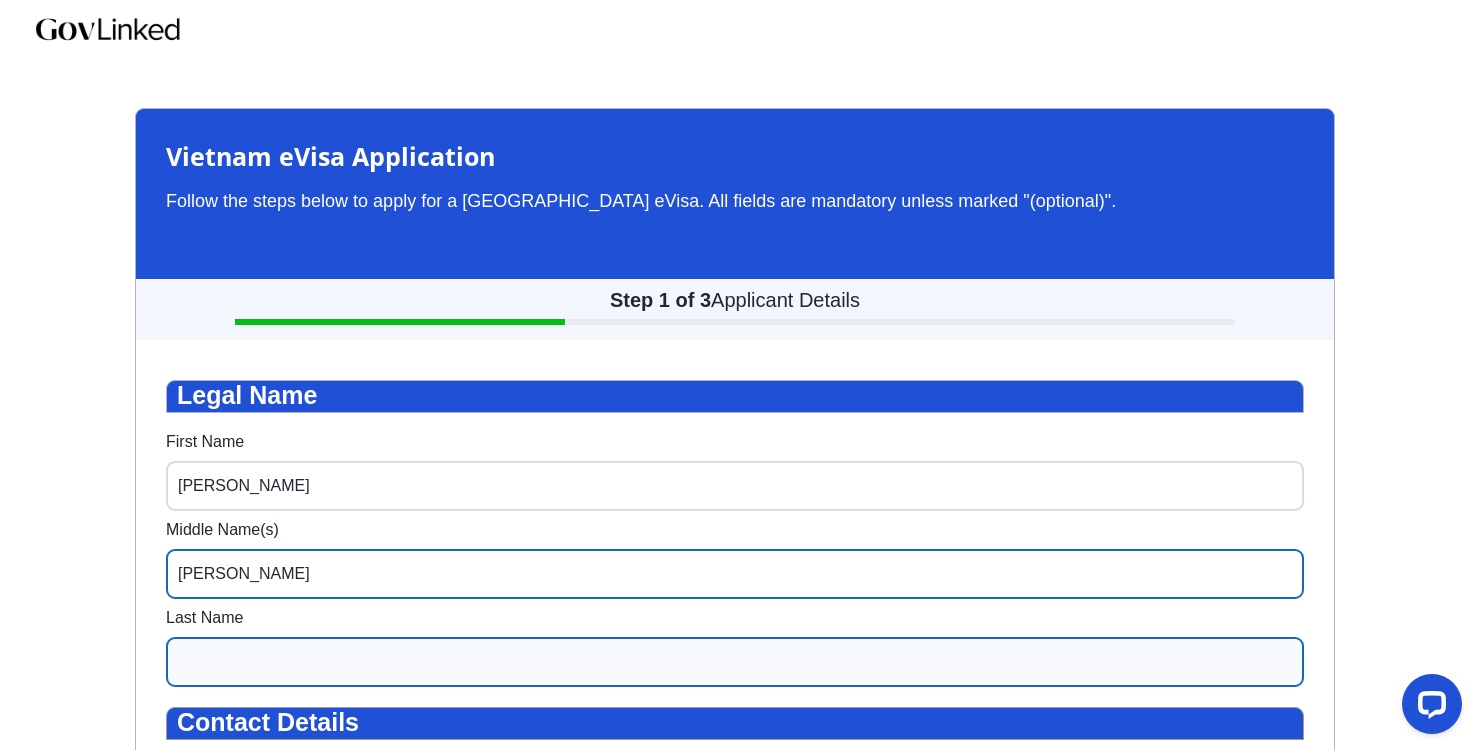 type on "Keith" 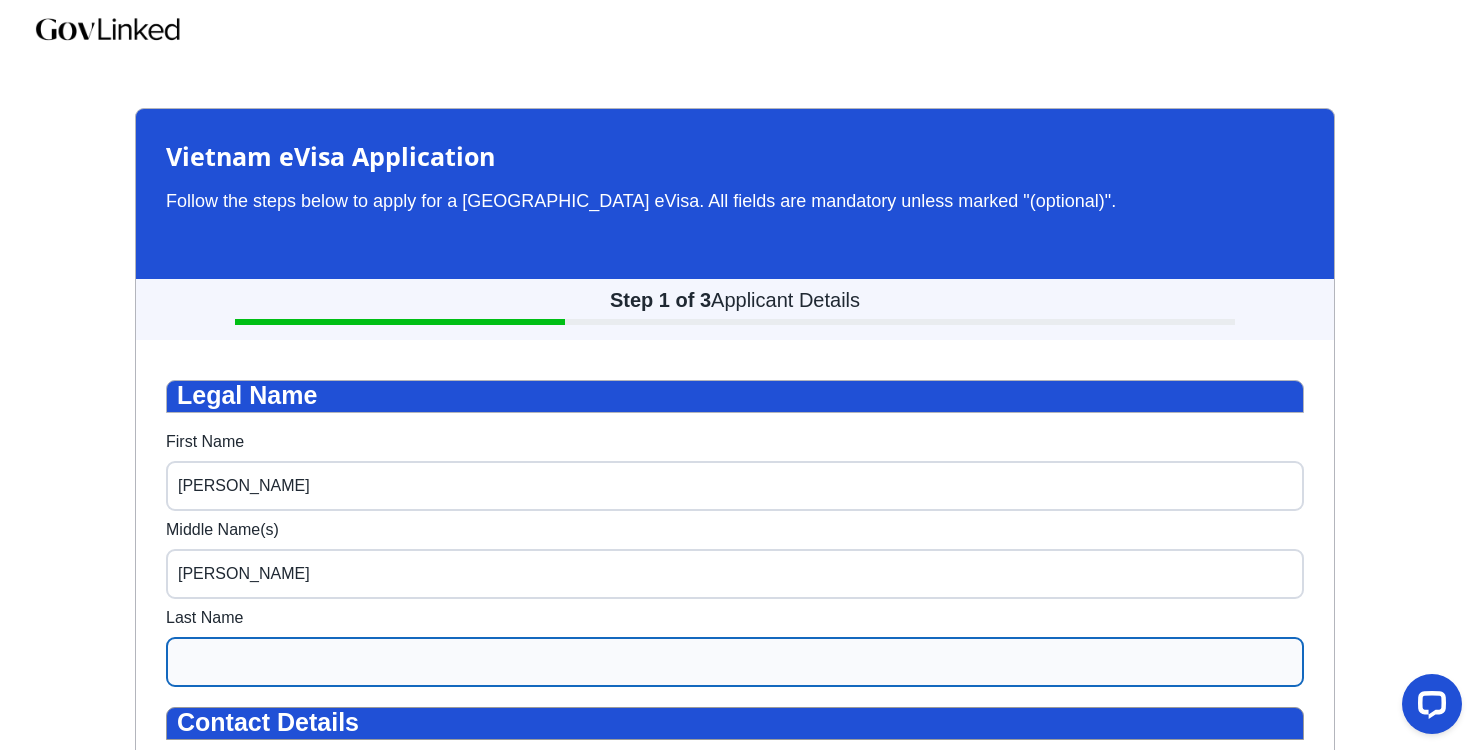 click on "Last Name" at bounding box center [735, 662] 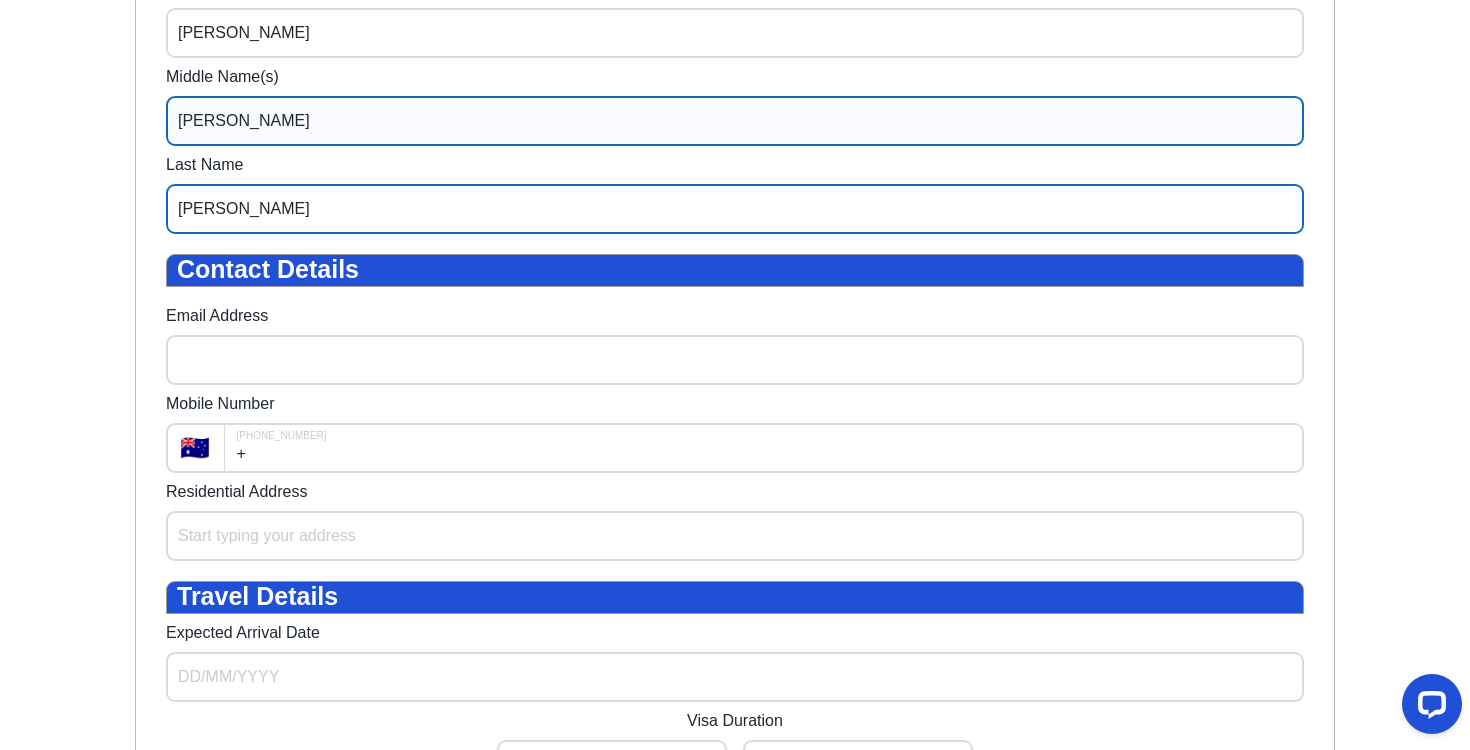 scroll, scrollTop: 454, scrollLeft: 0, axis: vertical 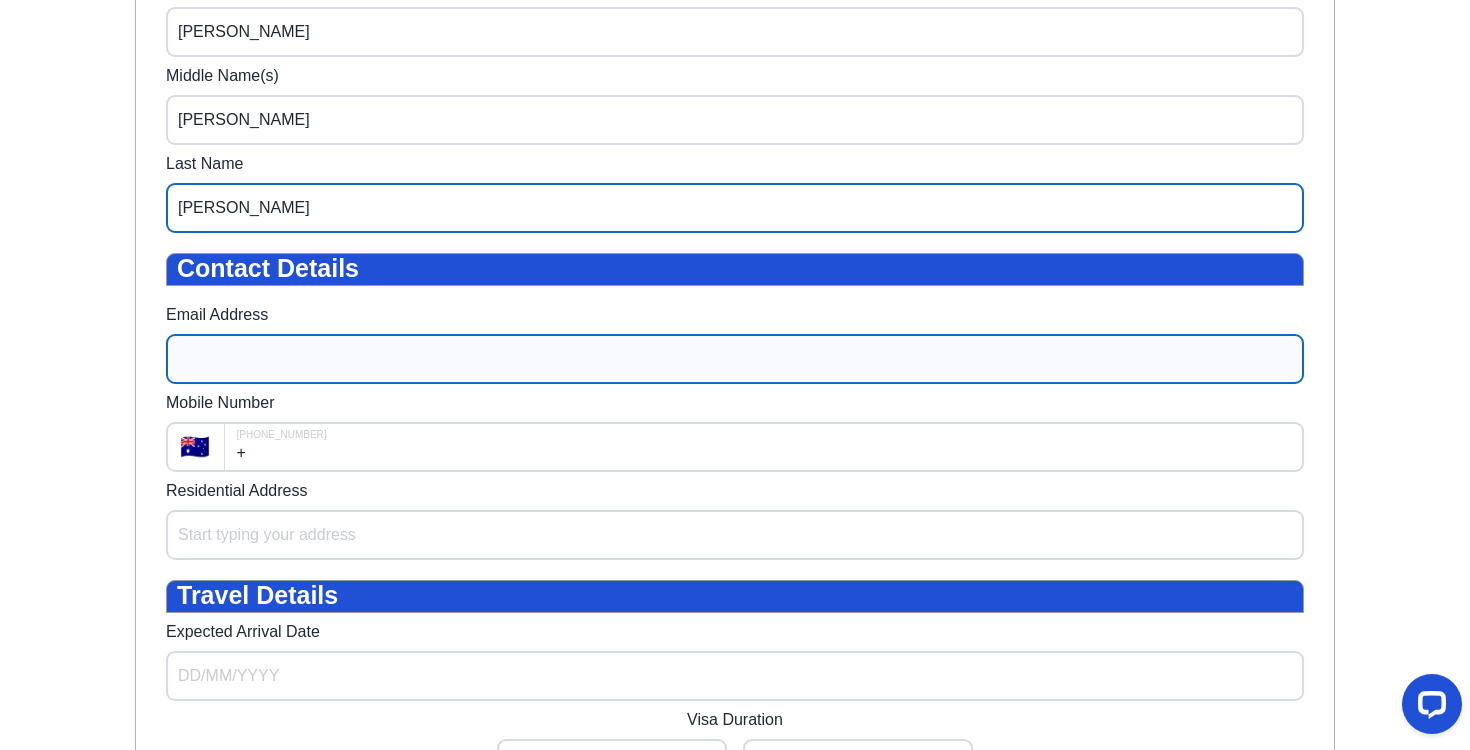 type on "Gallagher" 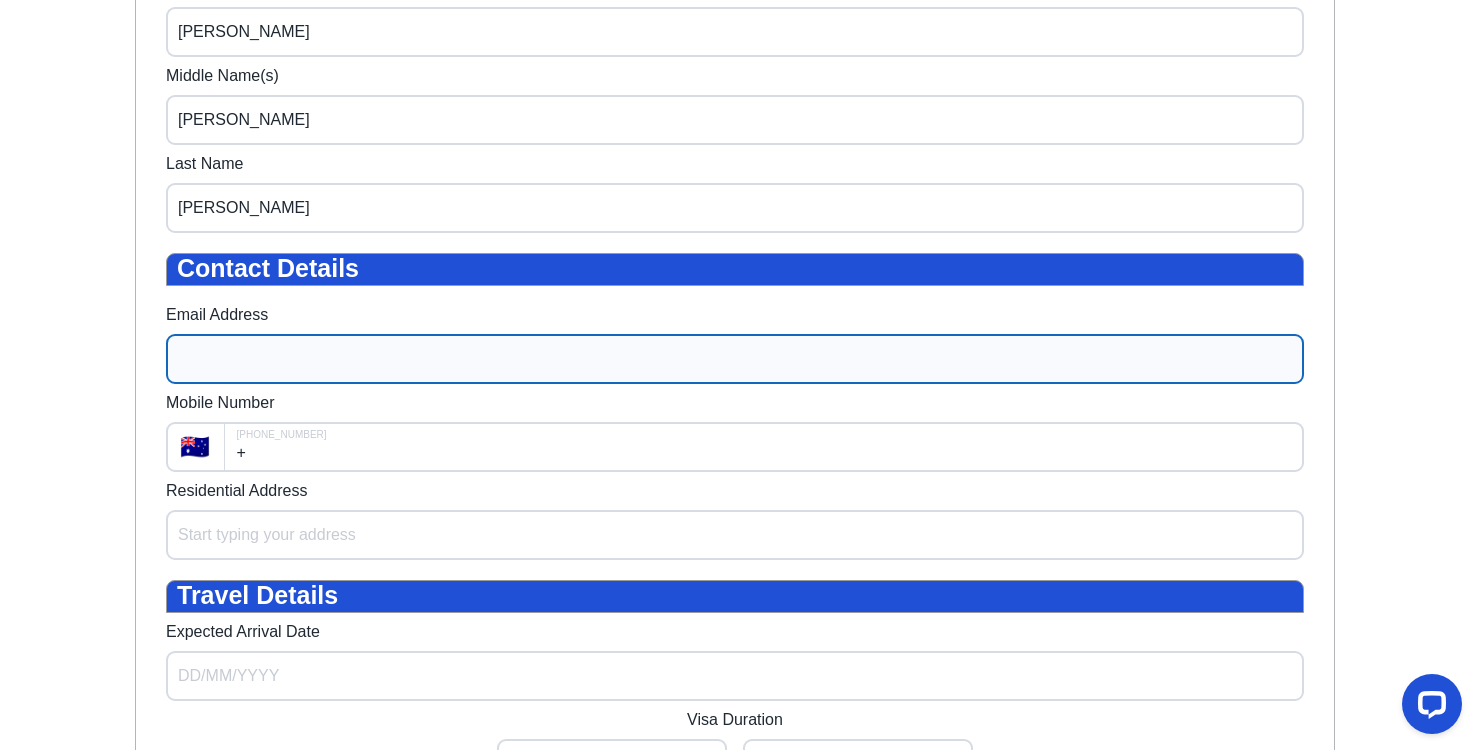 click on "Email Address" at bounding box center (735, 359) 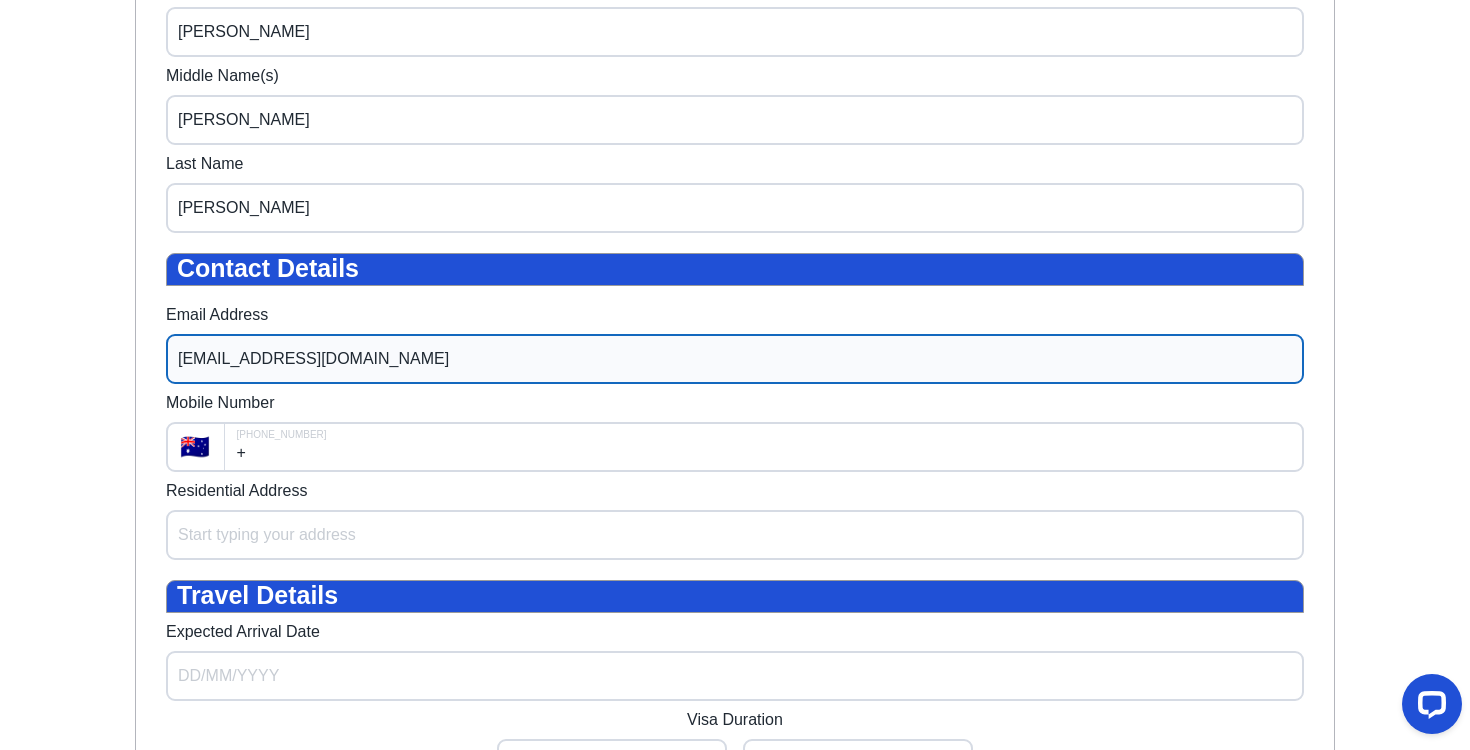 type on "pandcgallagher@gmail.com" 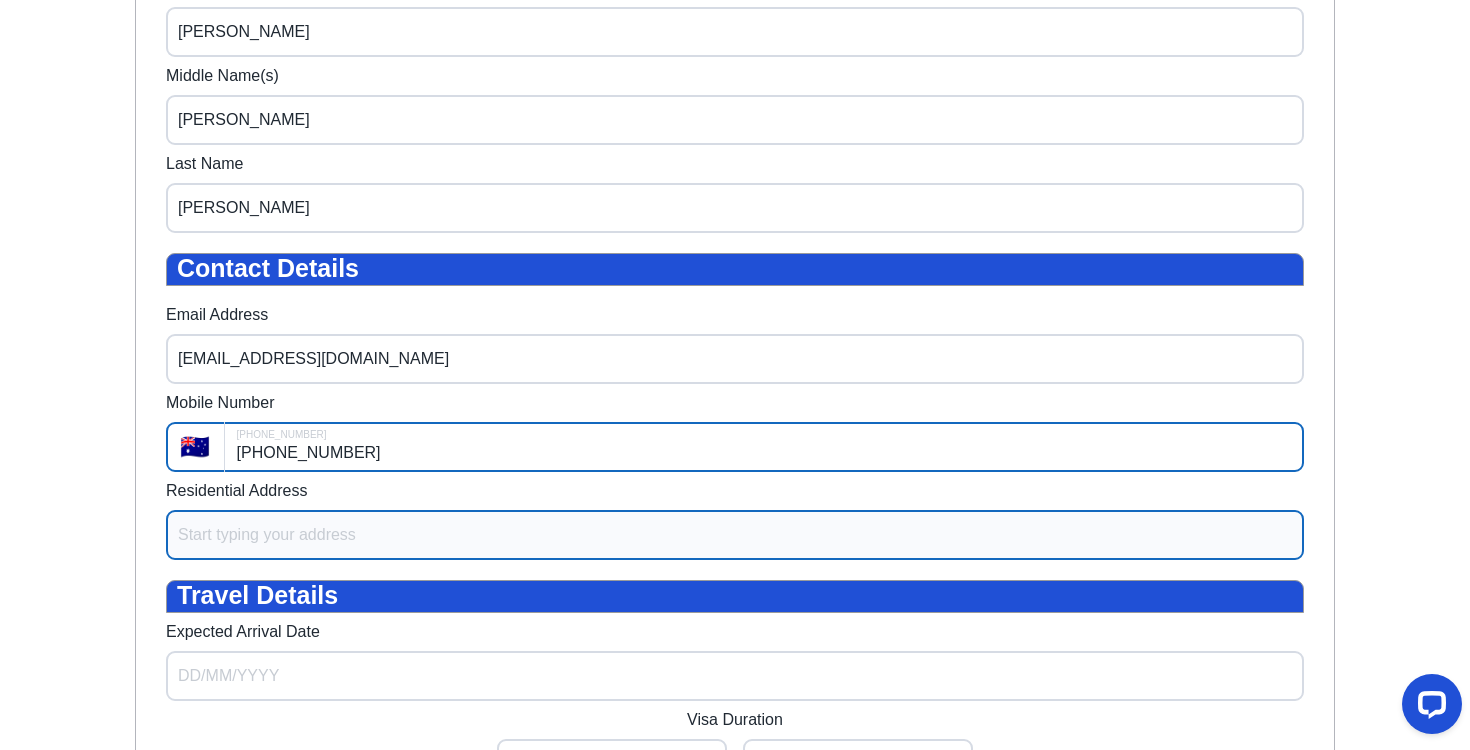 type on "+61 416 223 554" 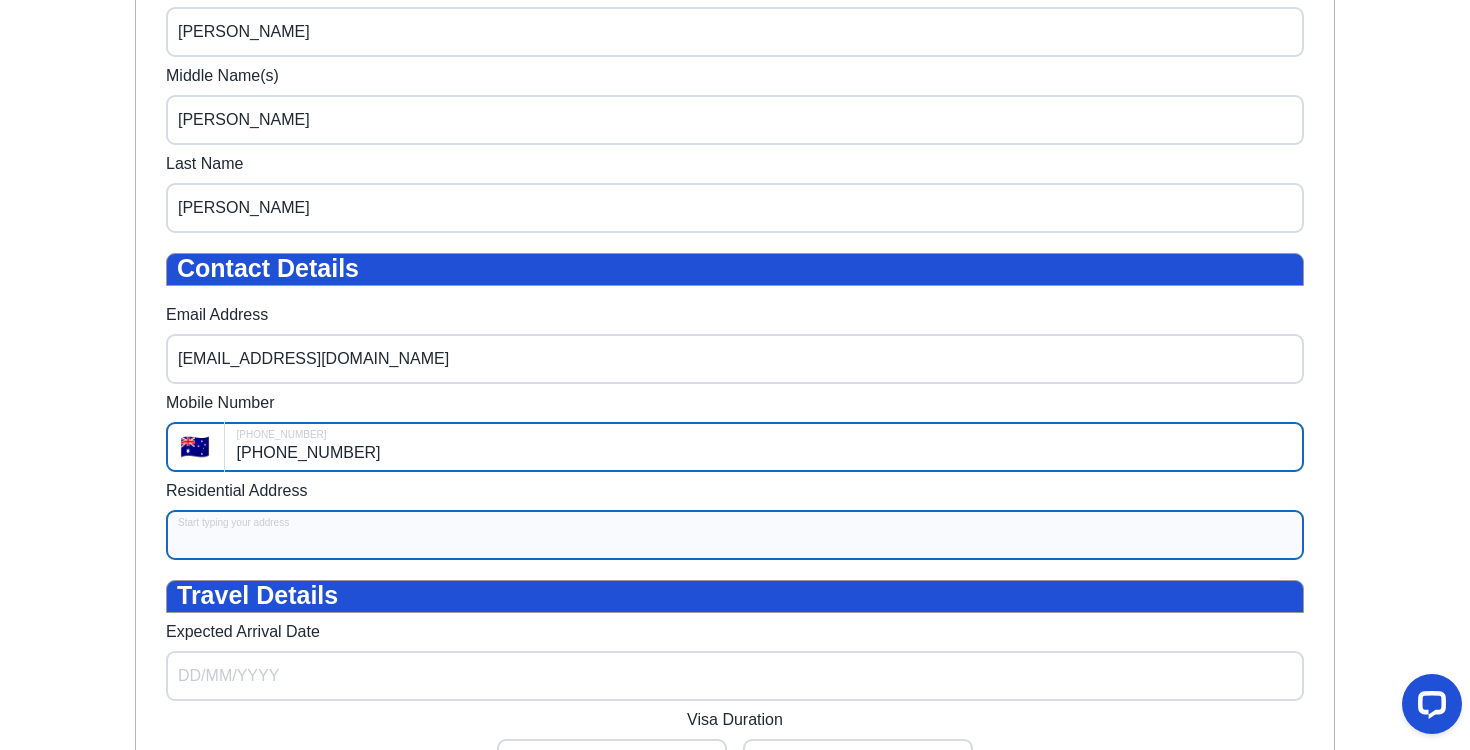 click on "Residential Address" at bounding box center (735, 535) 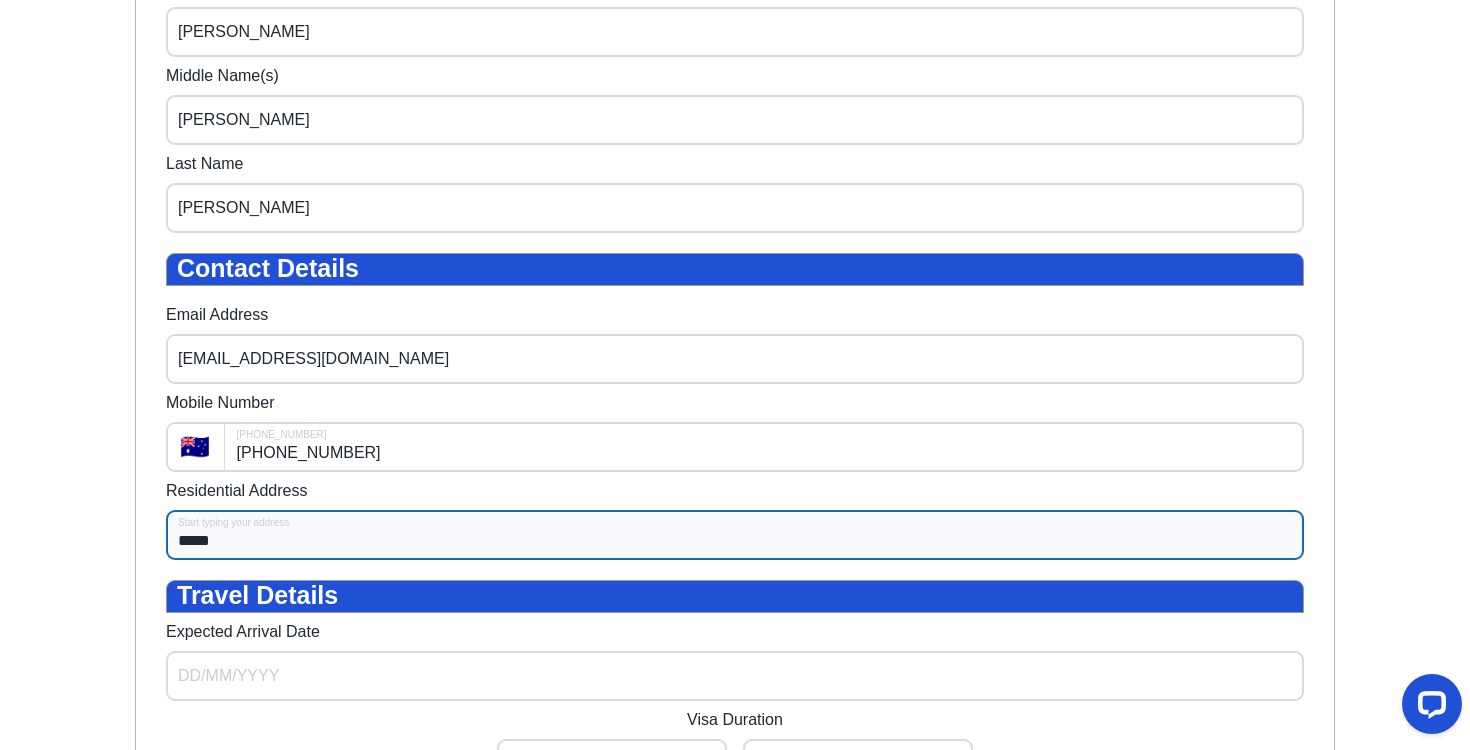 type on "**********" 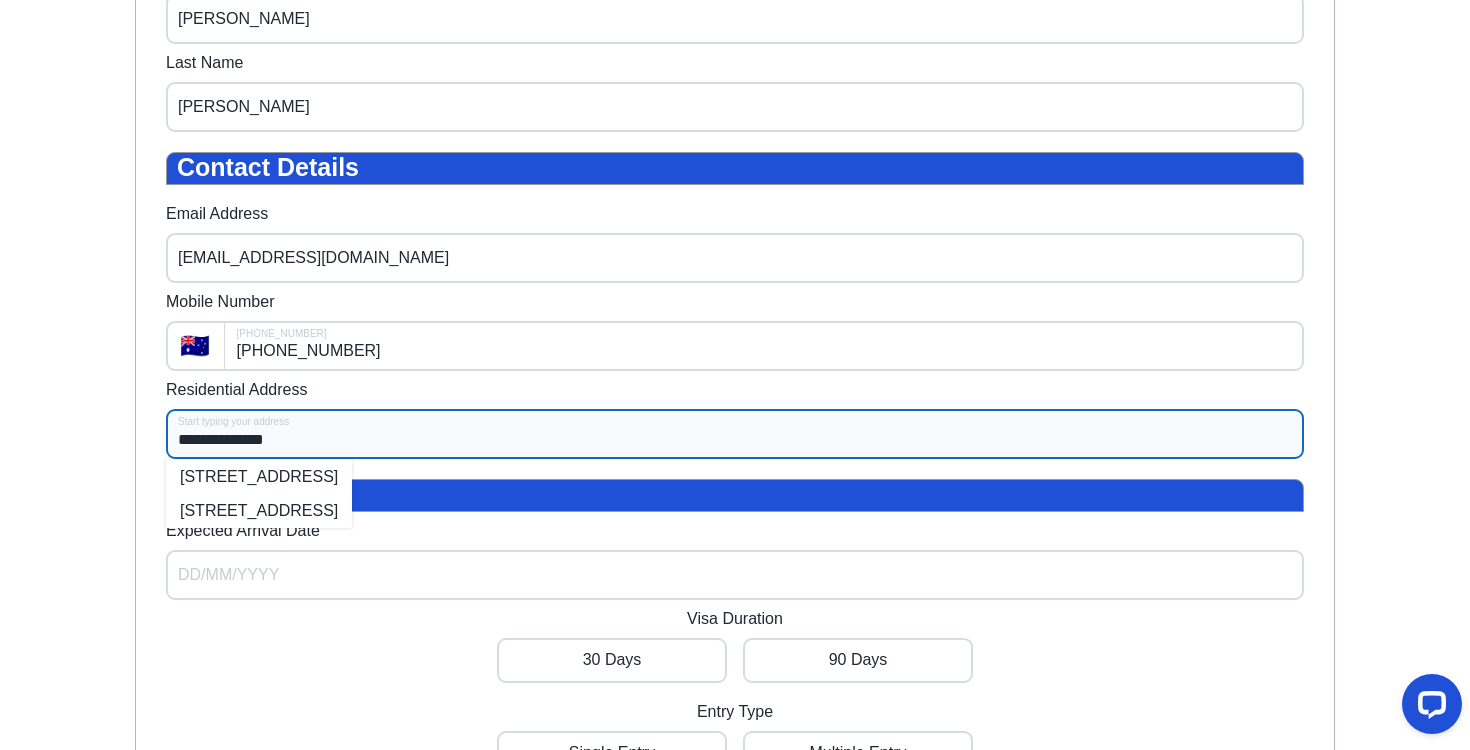 scroll, scrollTop: 665, scrollLeft: 0, axis: vertical 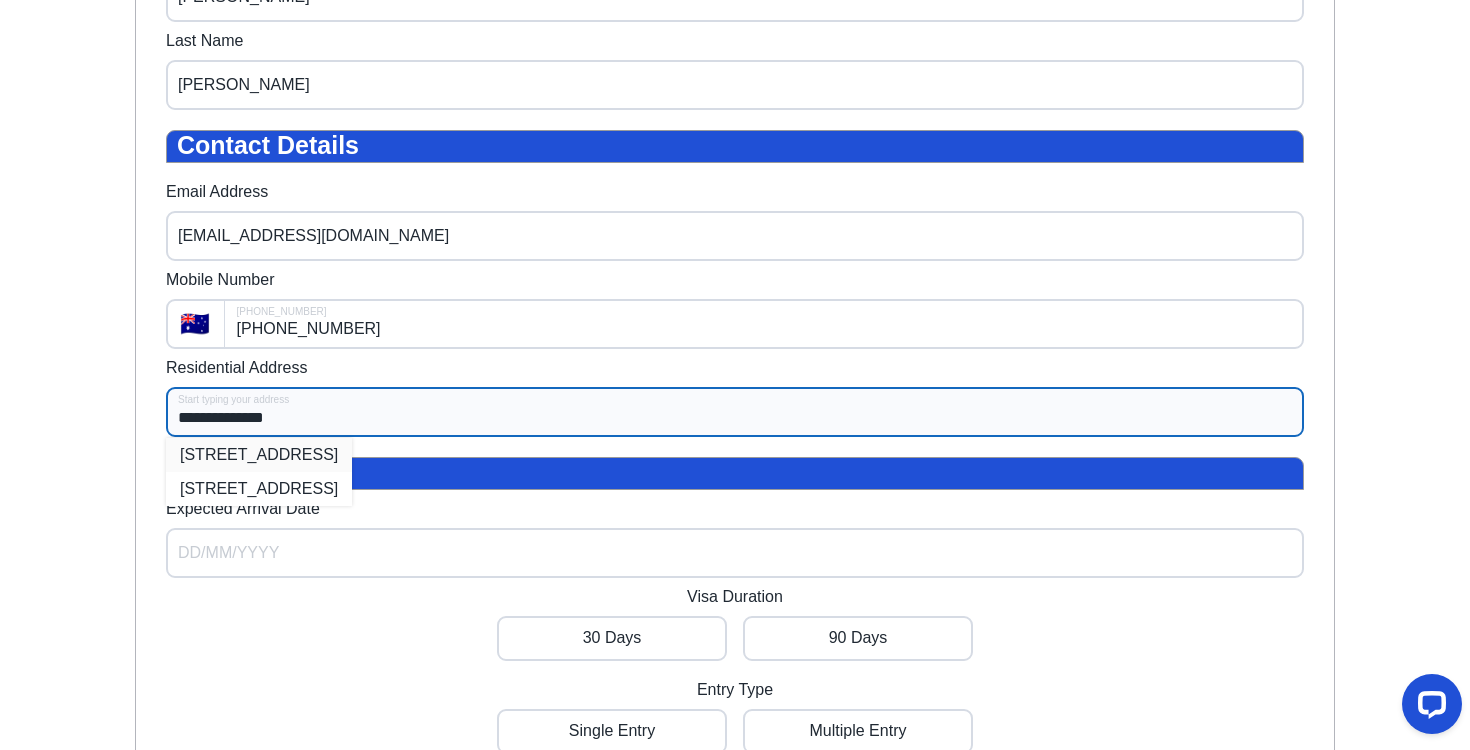 click on "8 Dunbil Court, Bangor NSW, Australia" at bounding box center [259, 455] 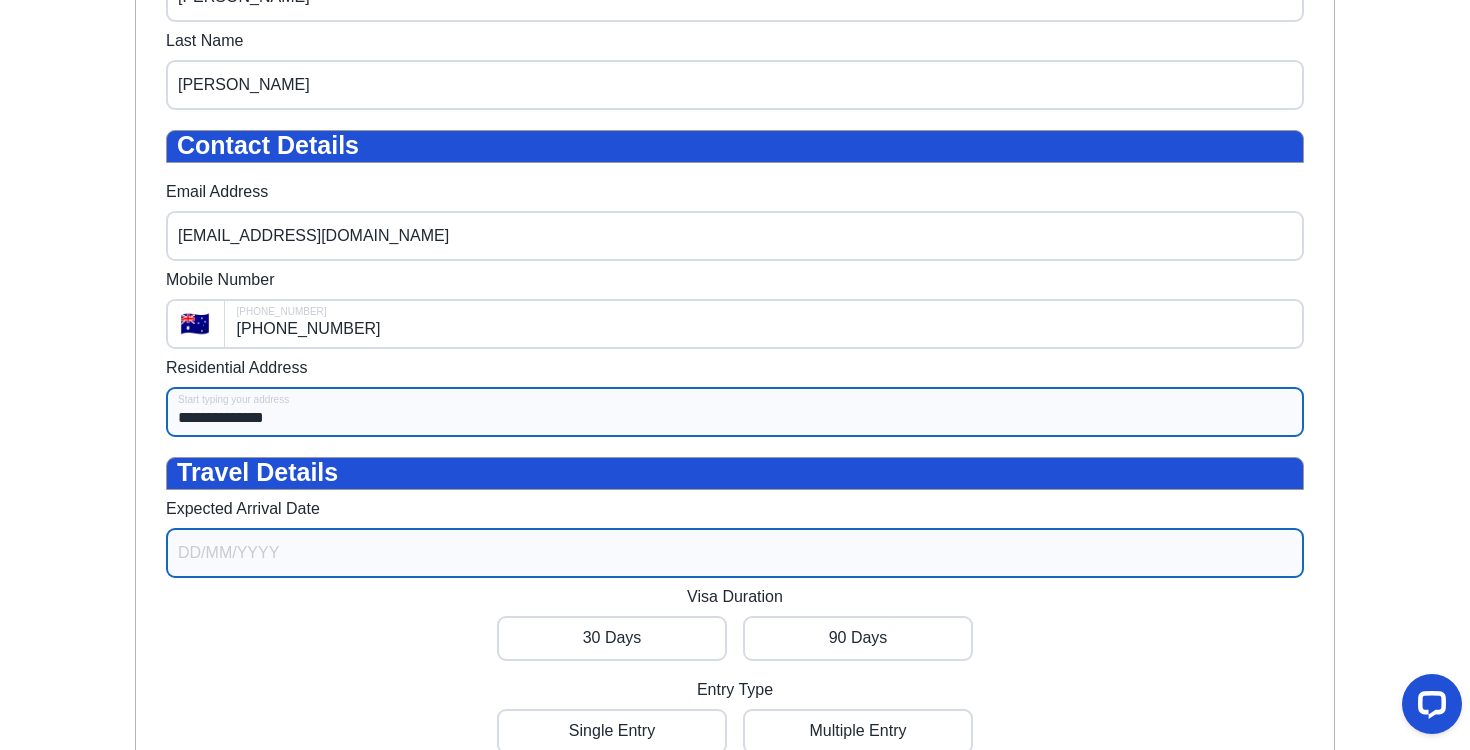 select on "6" 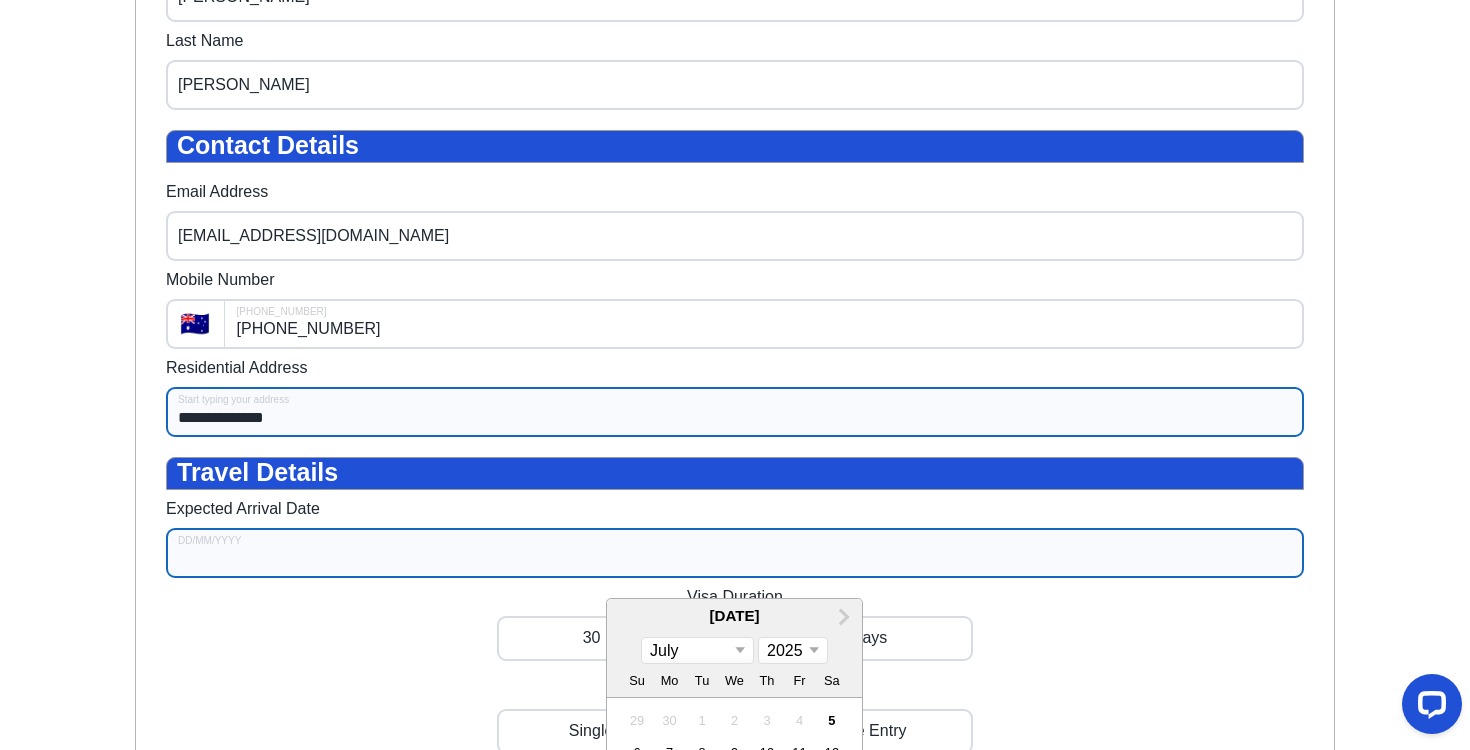 click on "Expected Arrival Date" at bounding box center (735, 553) 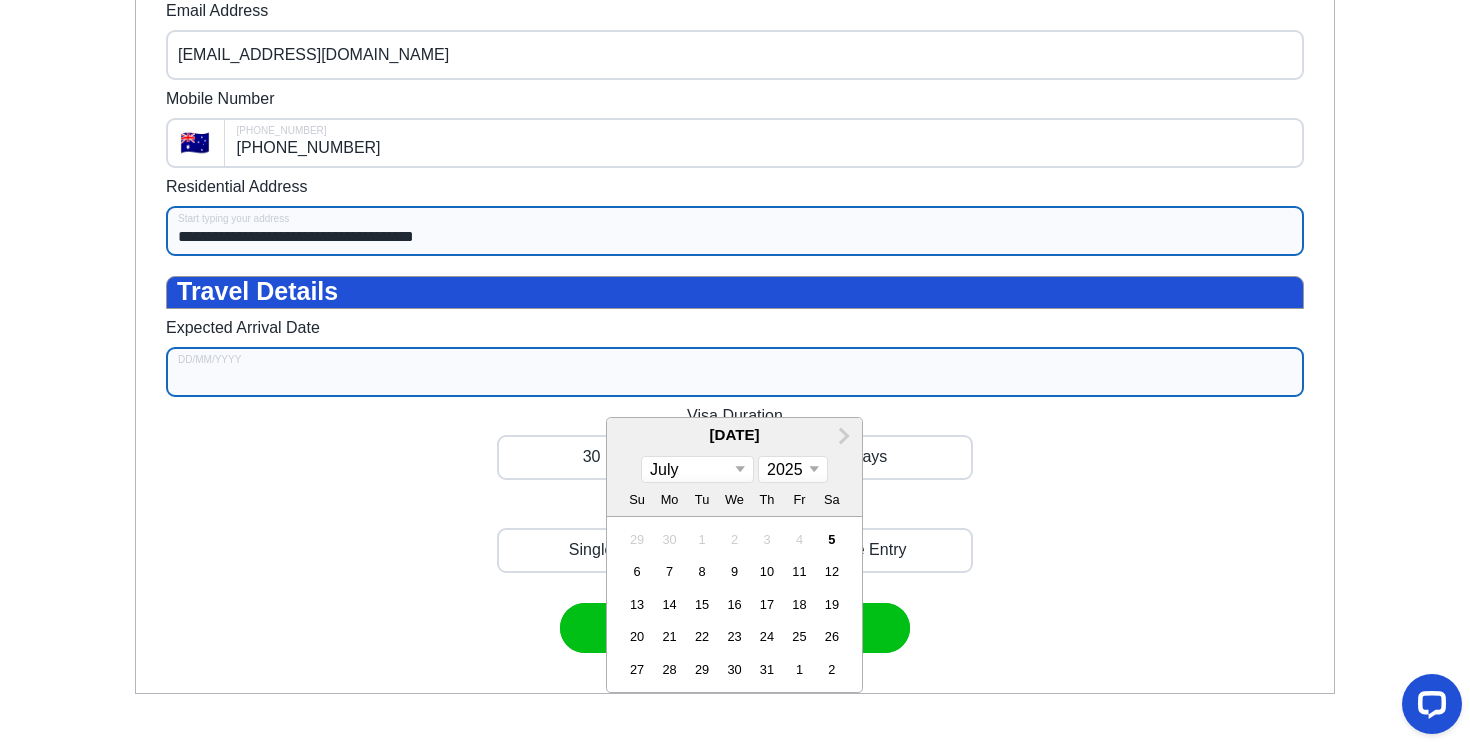 scroll, scrollTop: 853, scrollLeft: 0, axis: vertical 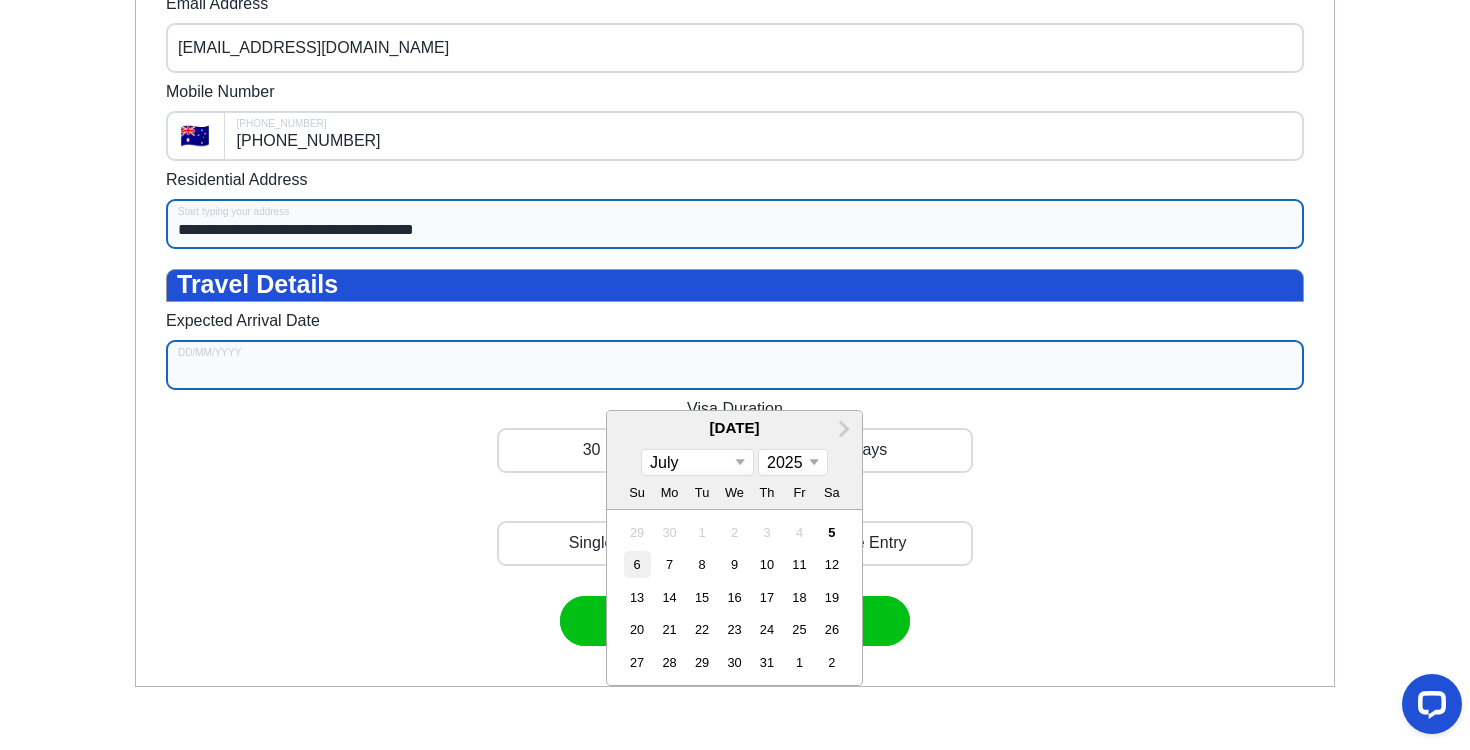 click on "6" at bounding box center (637, 564) 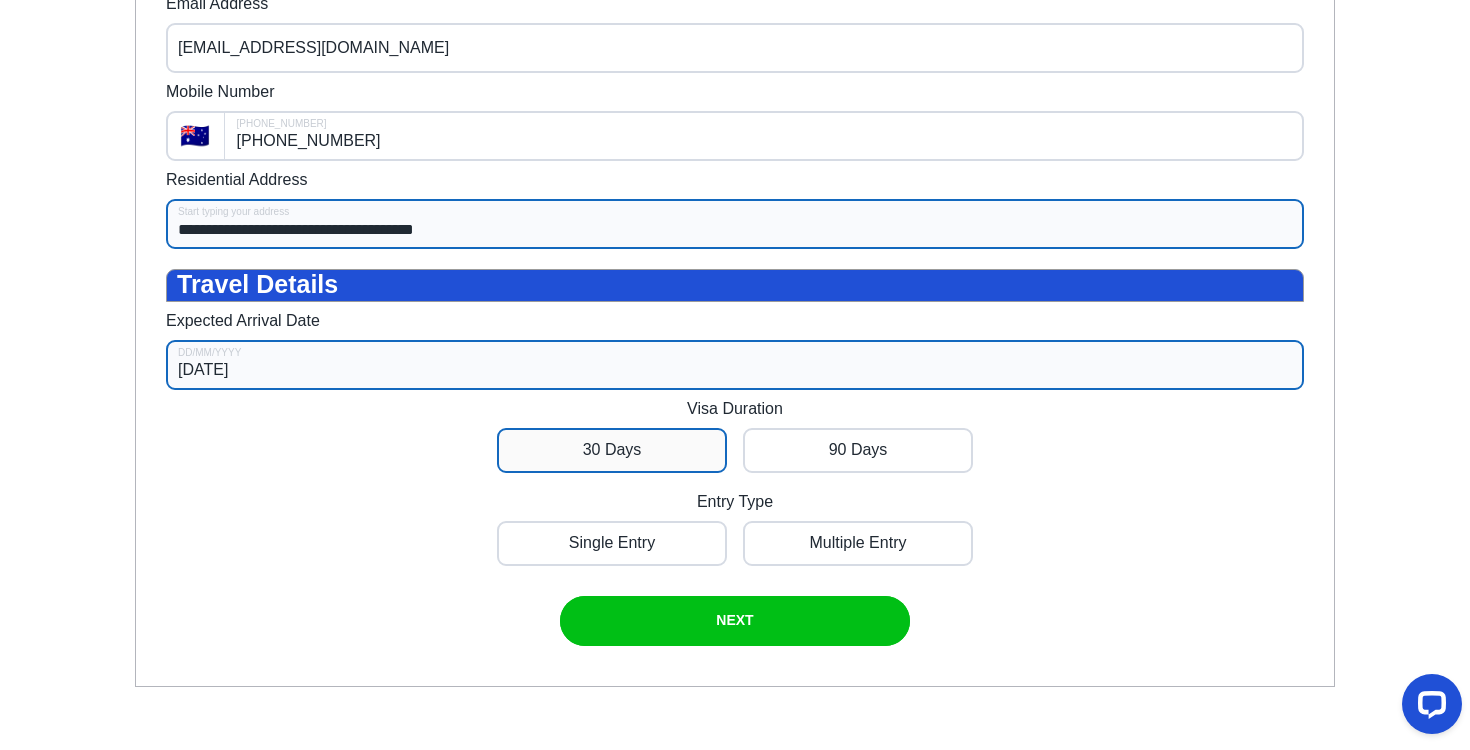 click at bounding box center [612, 450] 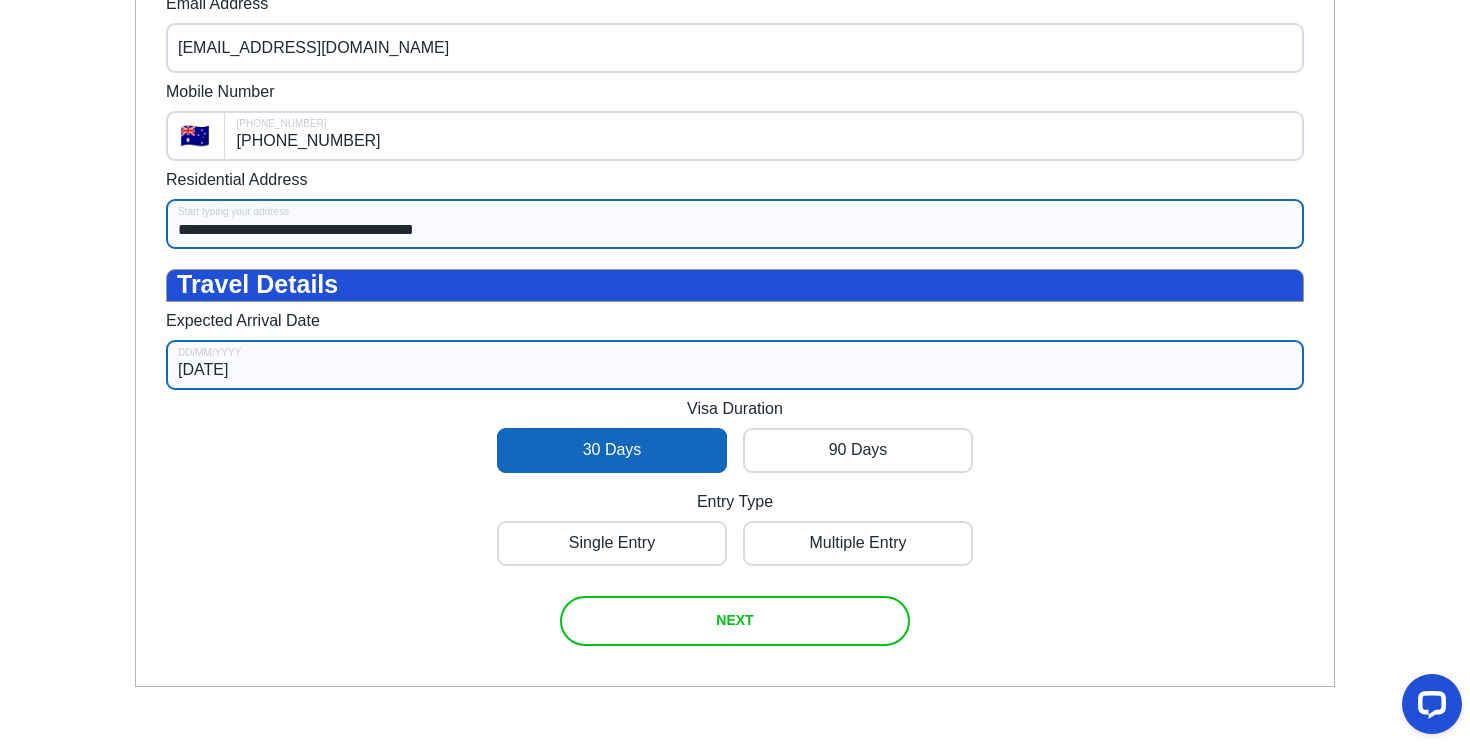 click at bounding box center [735, 621] 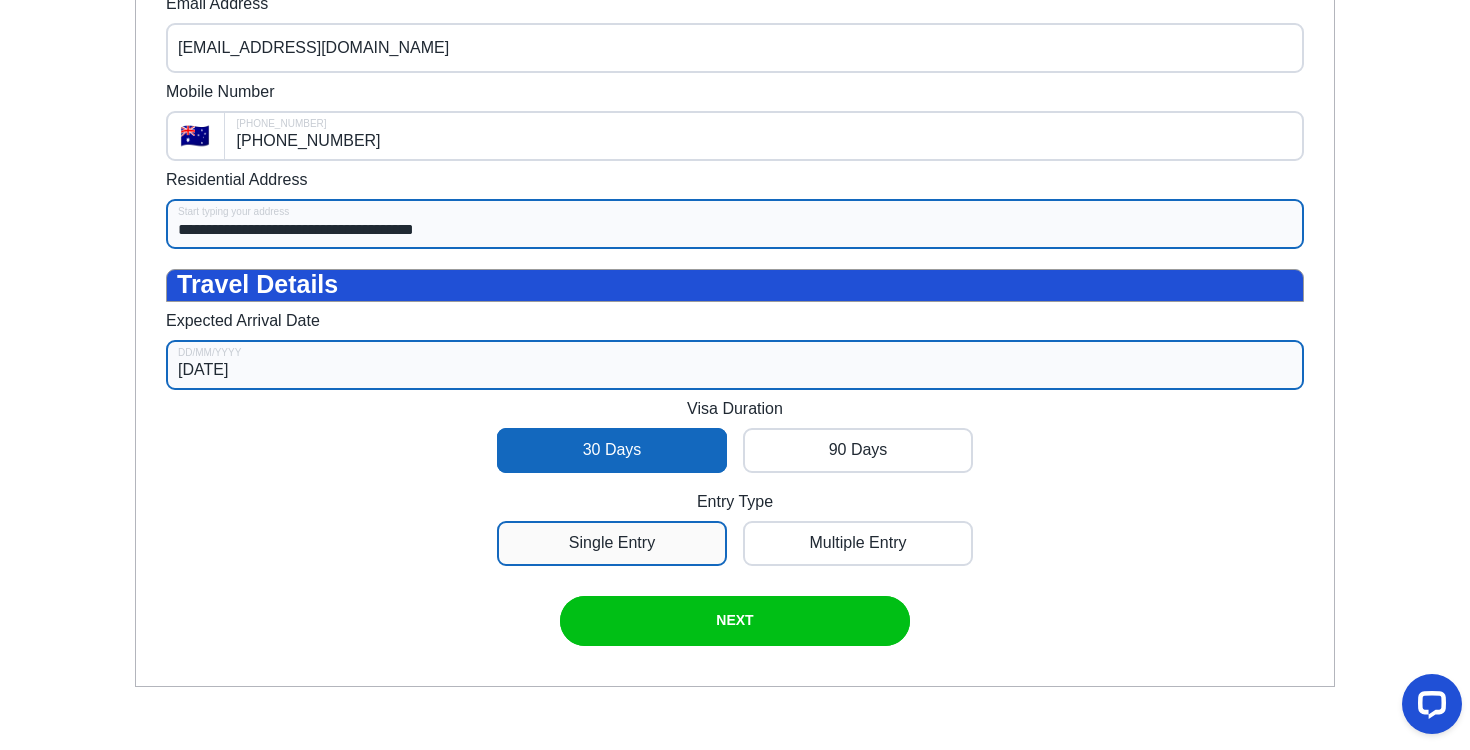 click at bounding box center [612, 543] 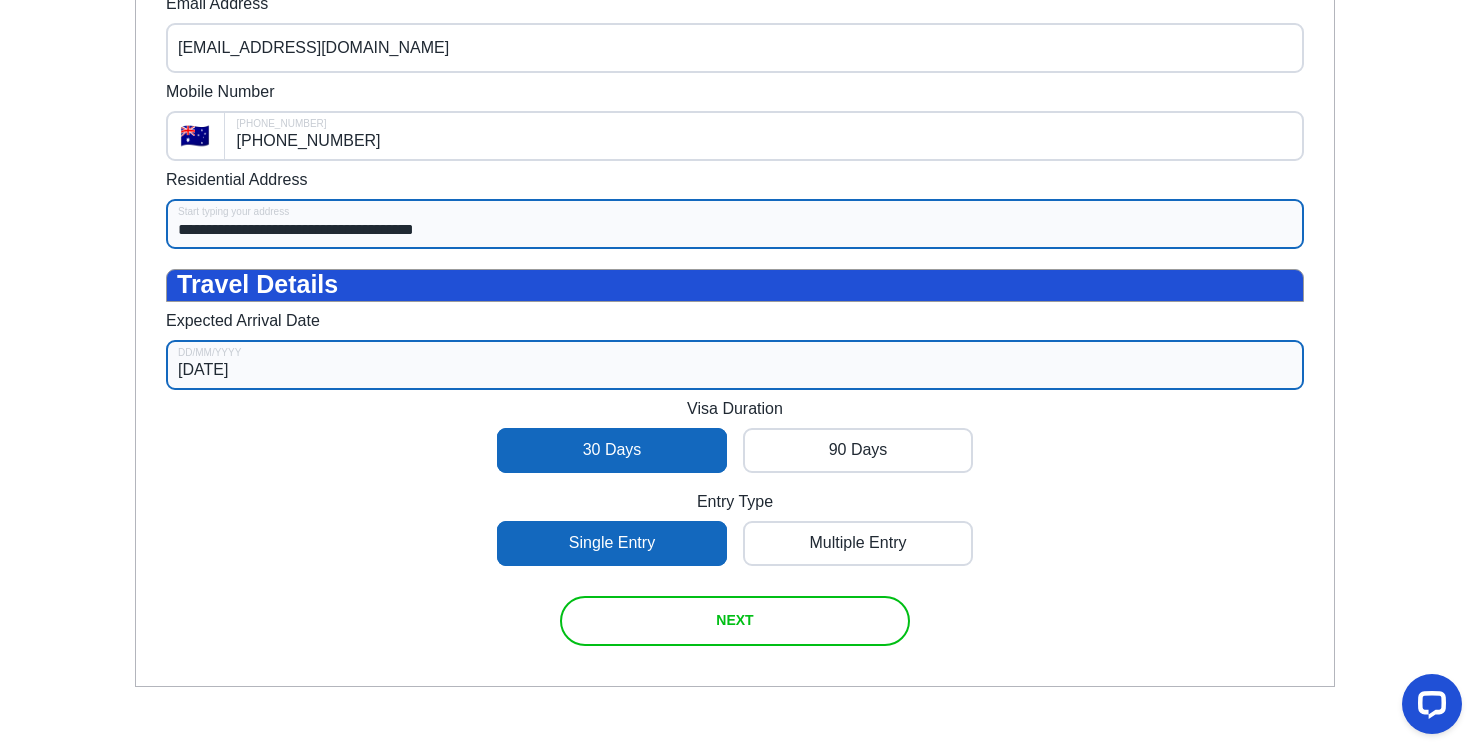 click at bounding box center (735, 621) 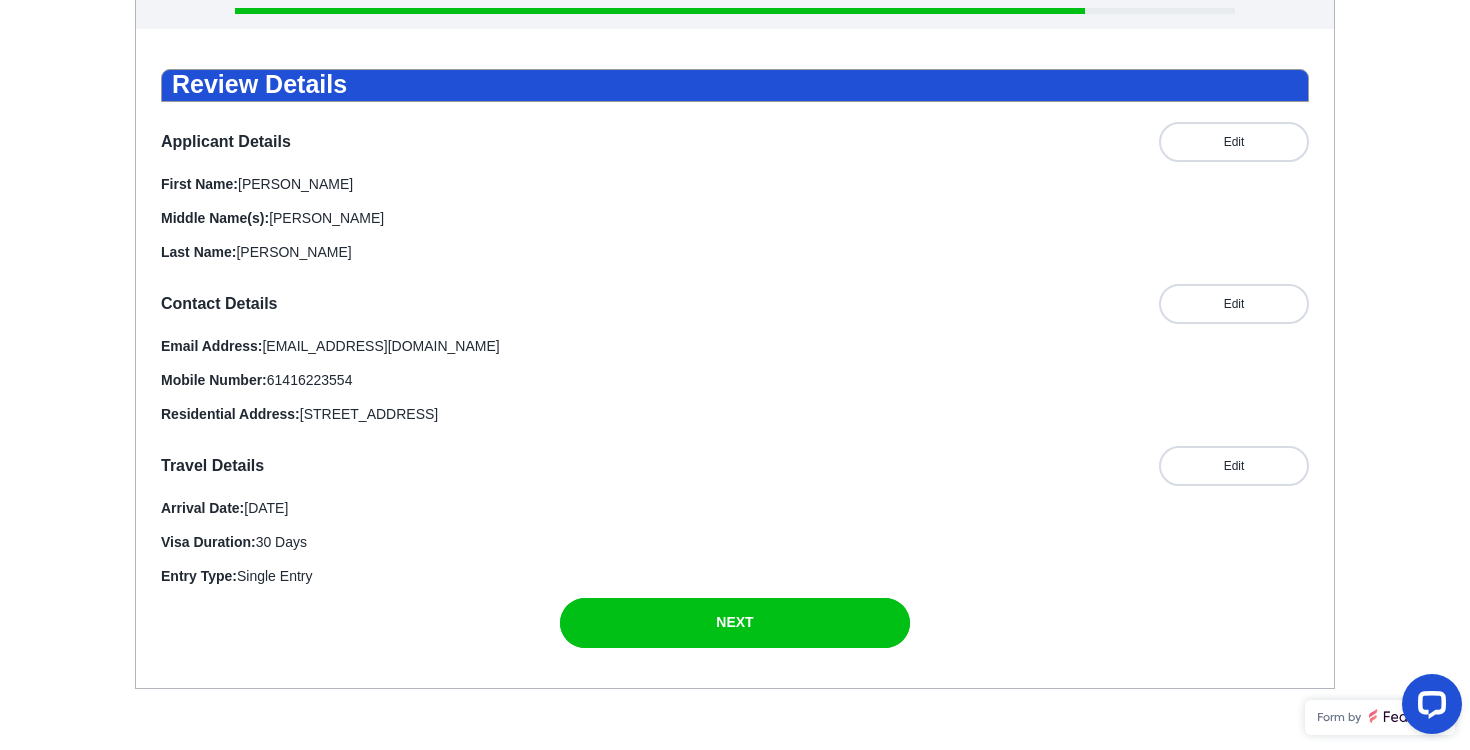 scroll, scrollTop: 294, scrollLeft: 0, axis: vertical 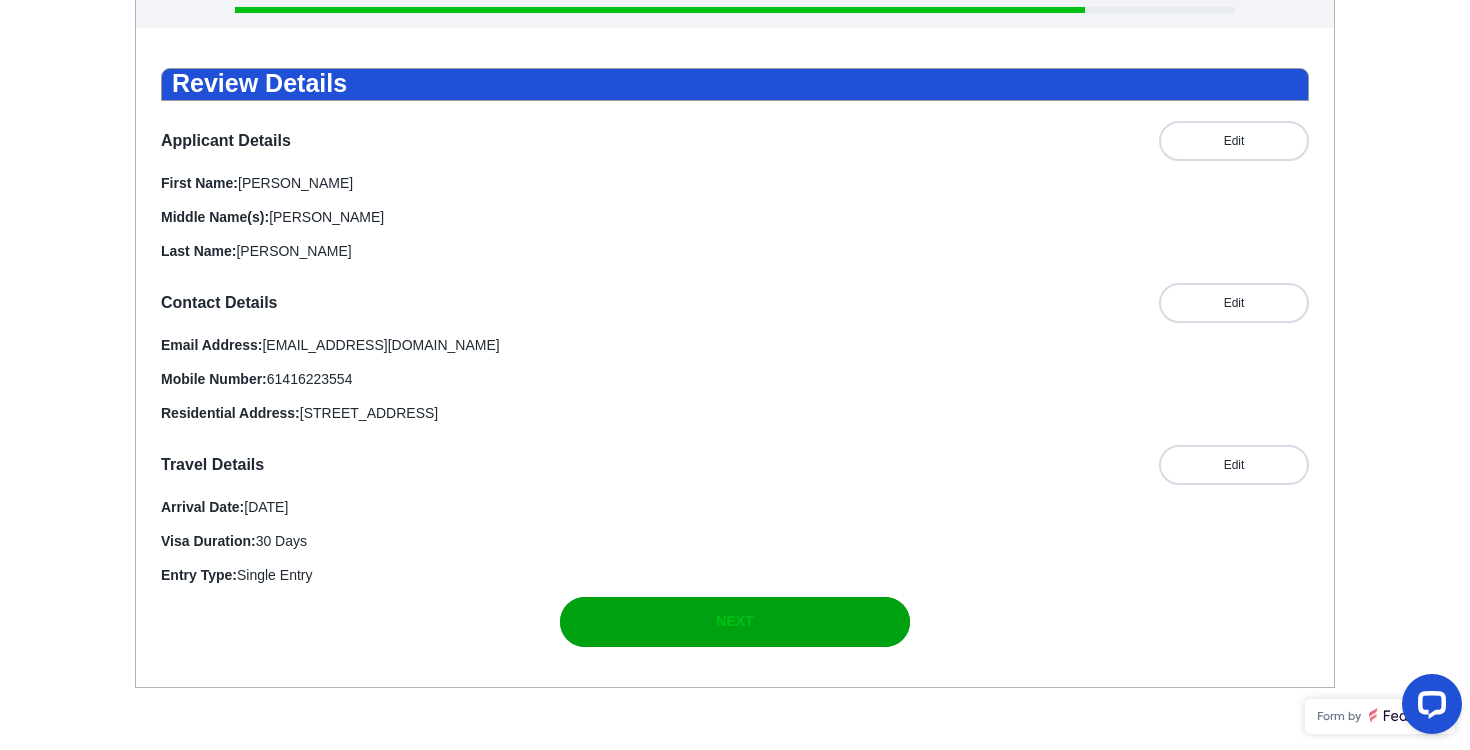 click at bounding box center (735, 622) 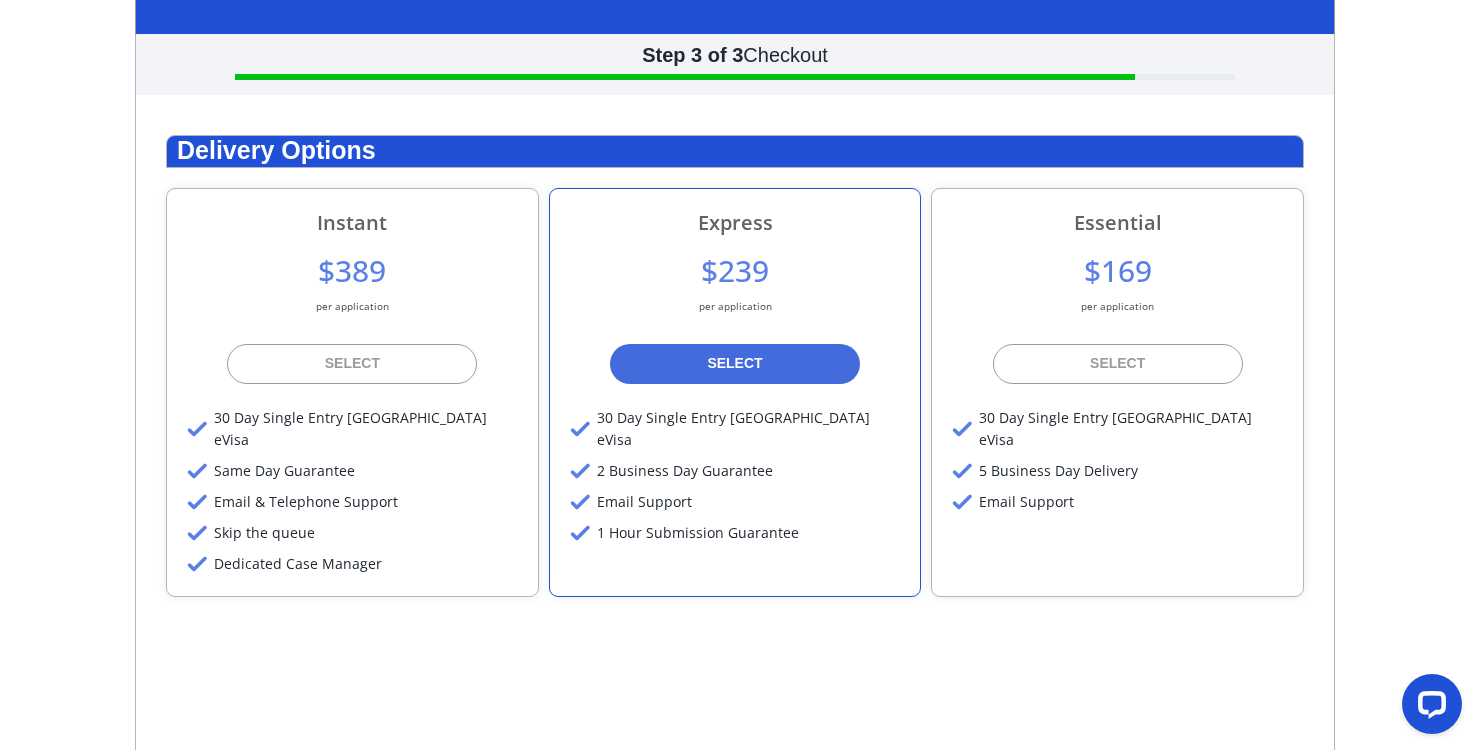 scroll, scrollTop: 232, scrollLeft: 0, axis: vertical 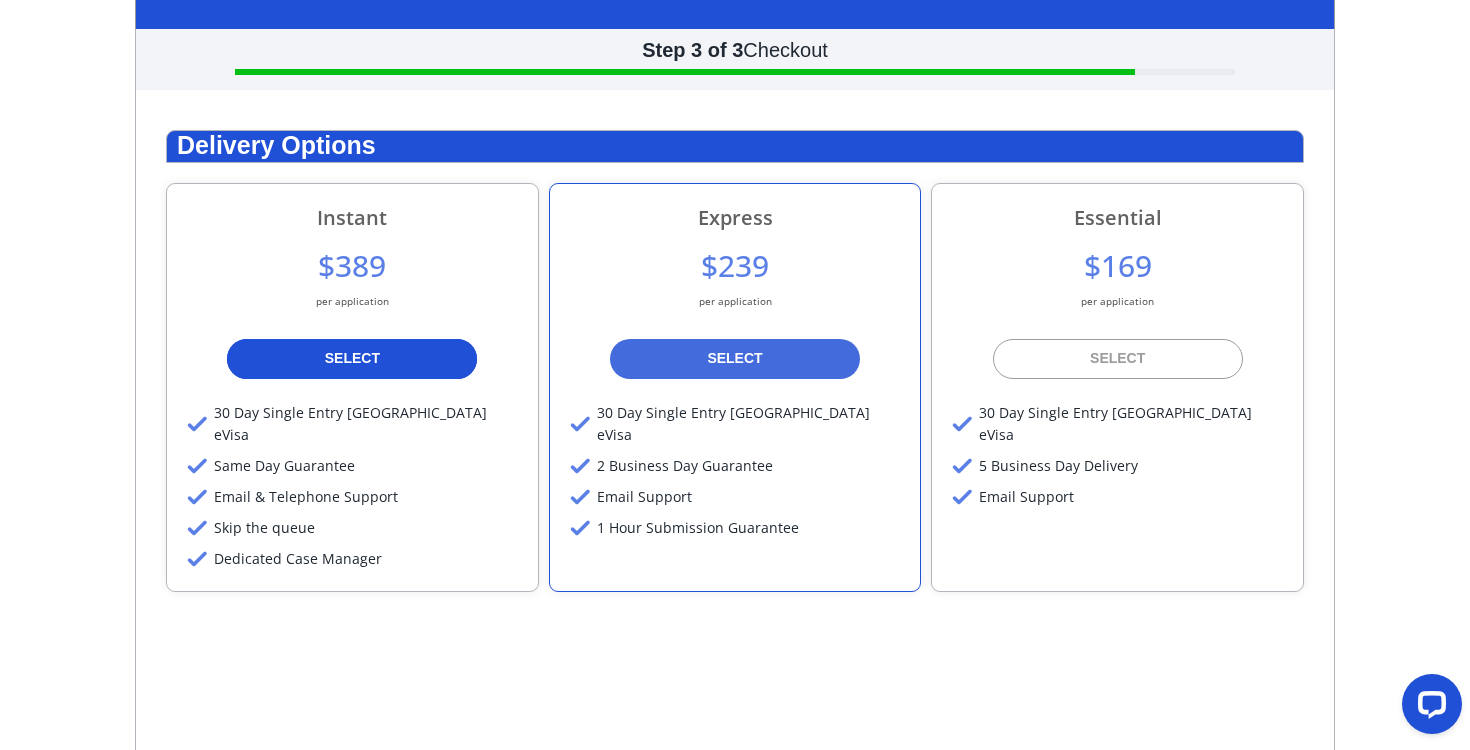 click at bounding box center (352, 359) 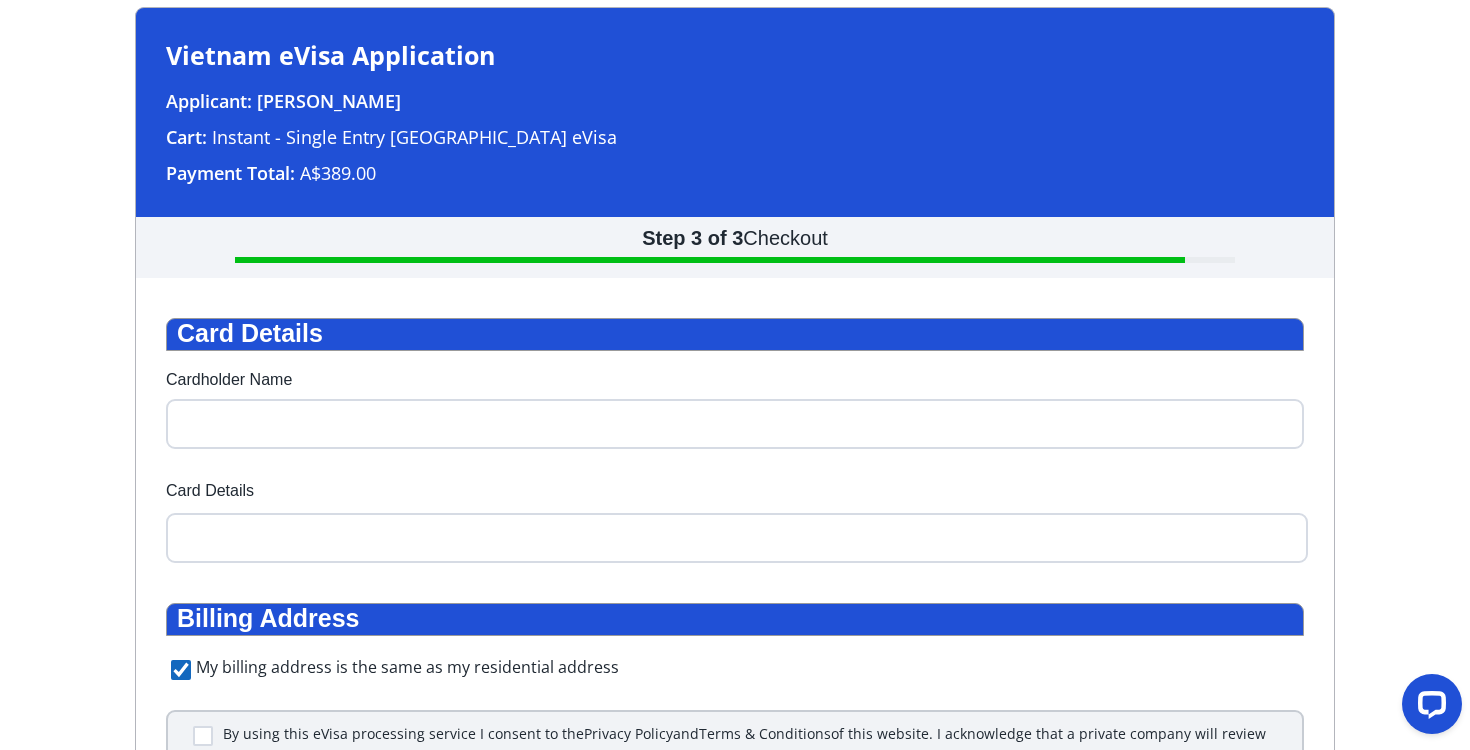 scroll, scrollTop: 60, scrollLeft: 0, axis: vertical 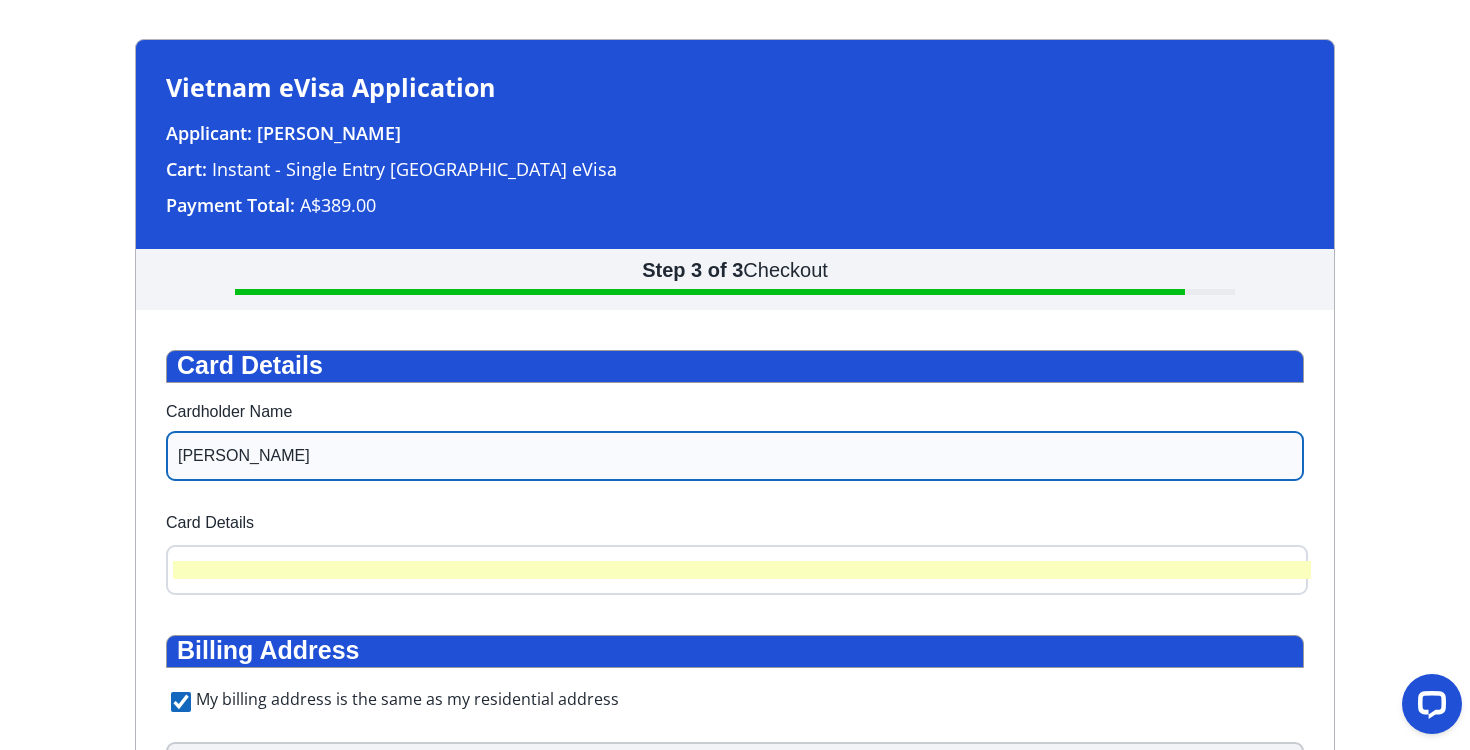 click on "Philip Gallagher" at bounding box center (735, 456) 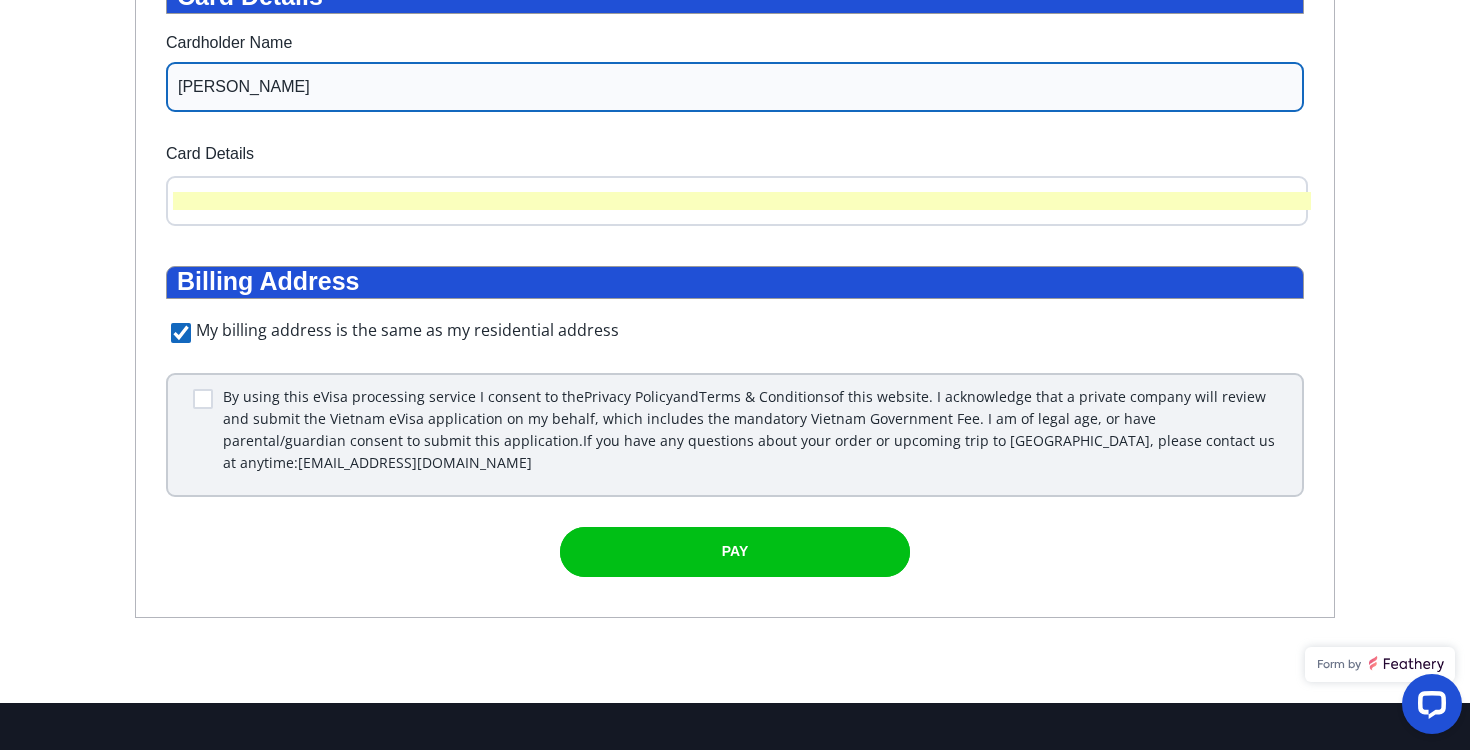 scroll, scrollTop: 437, scrollLeft: 0, axis: vertical 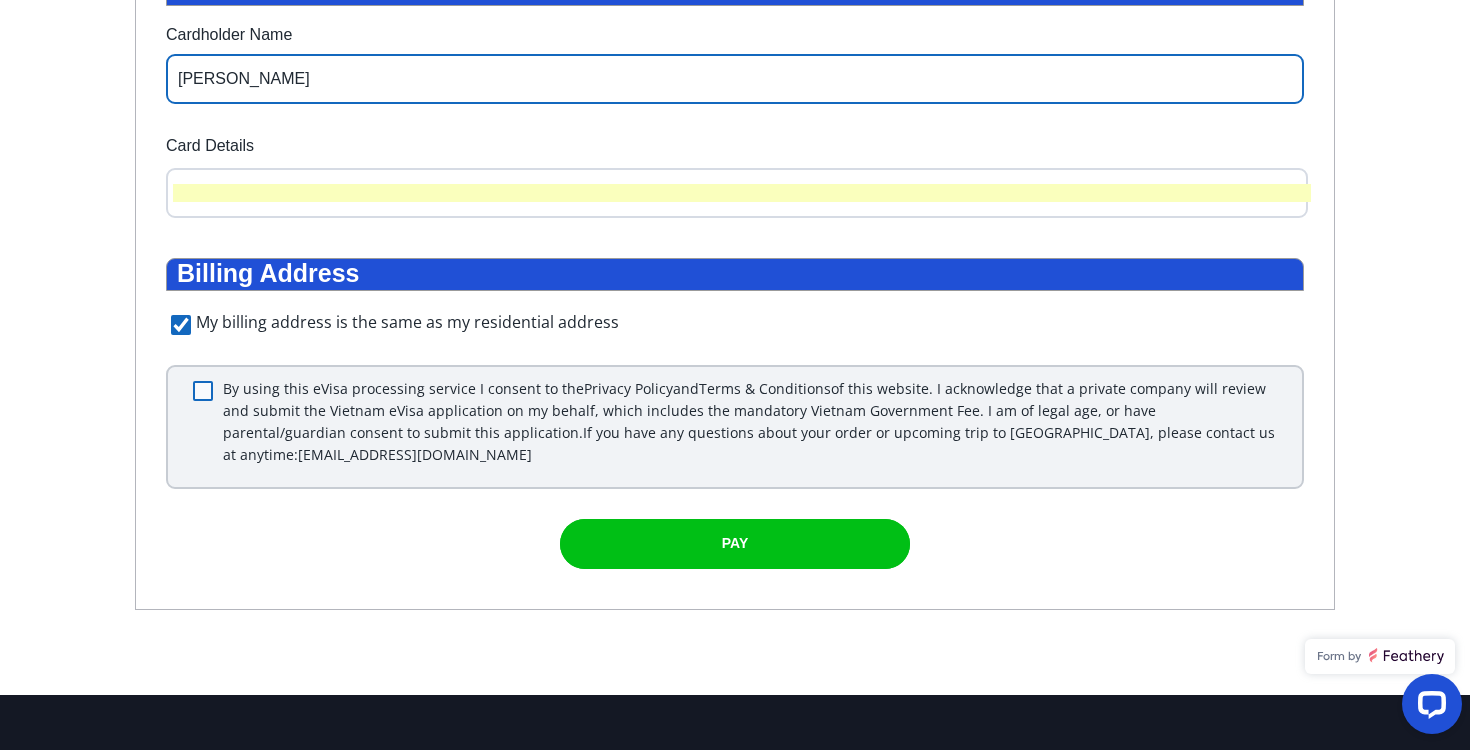 type on "Chloe Gallagher" 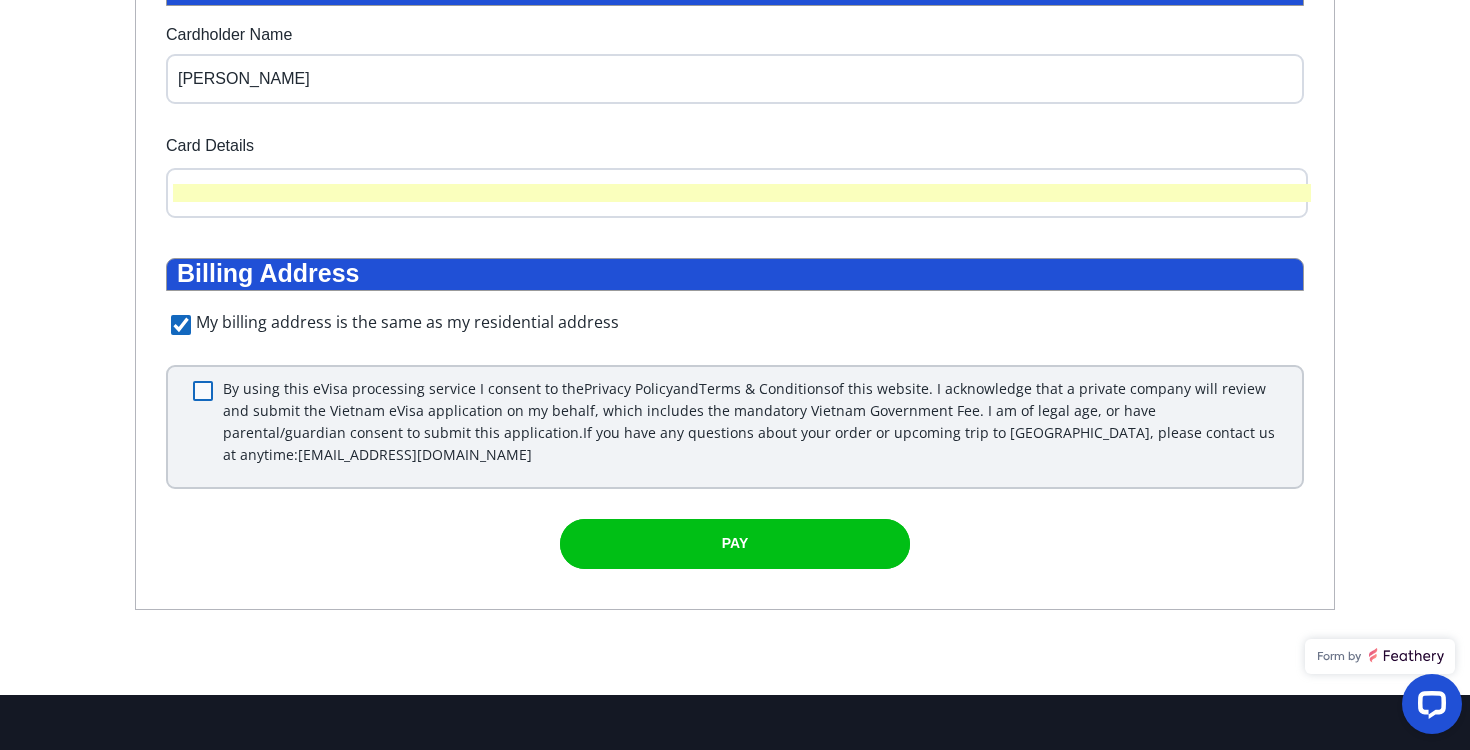 click at bounding box center (203, 391) 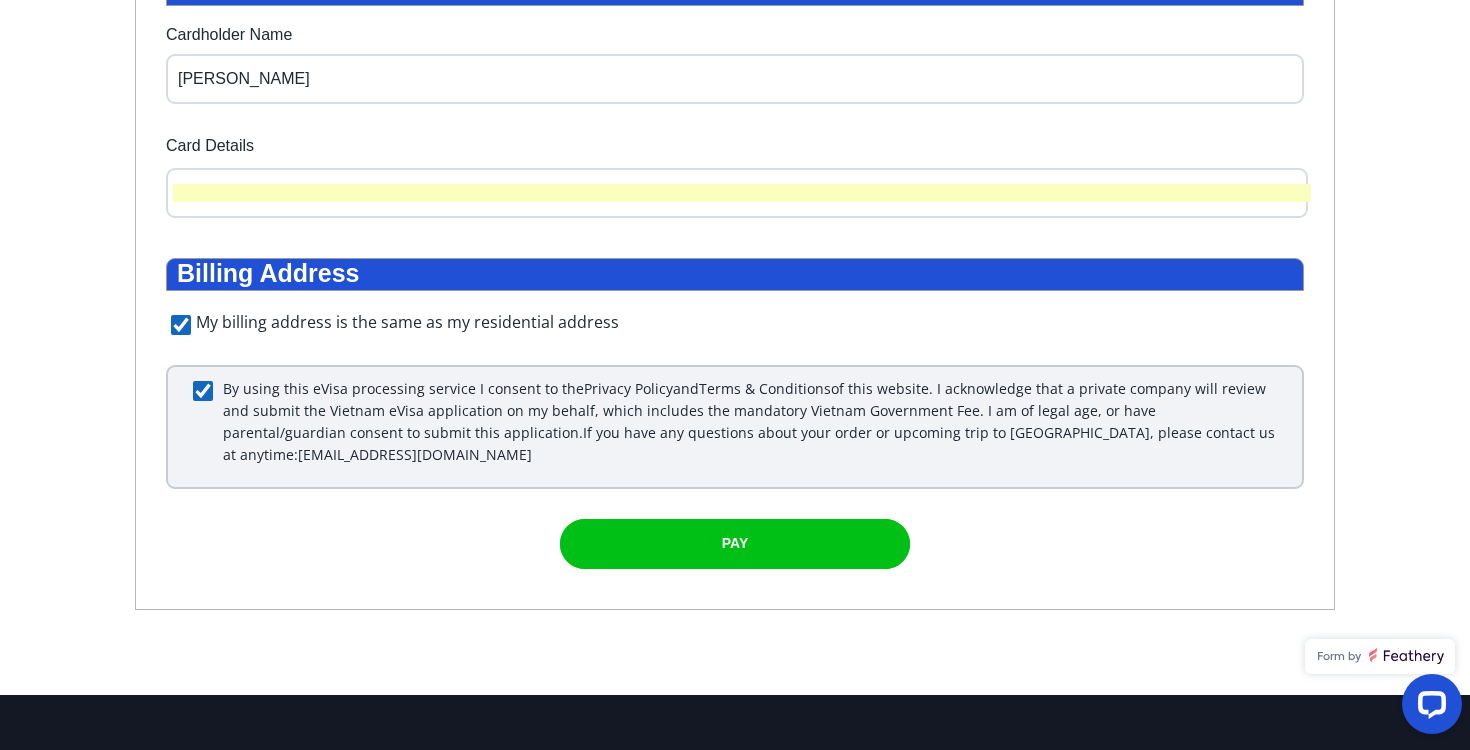 checkbox on "true" 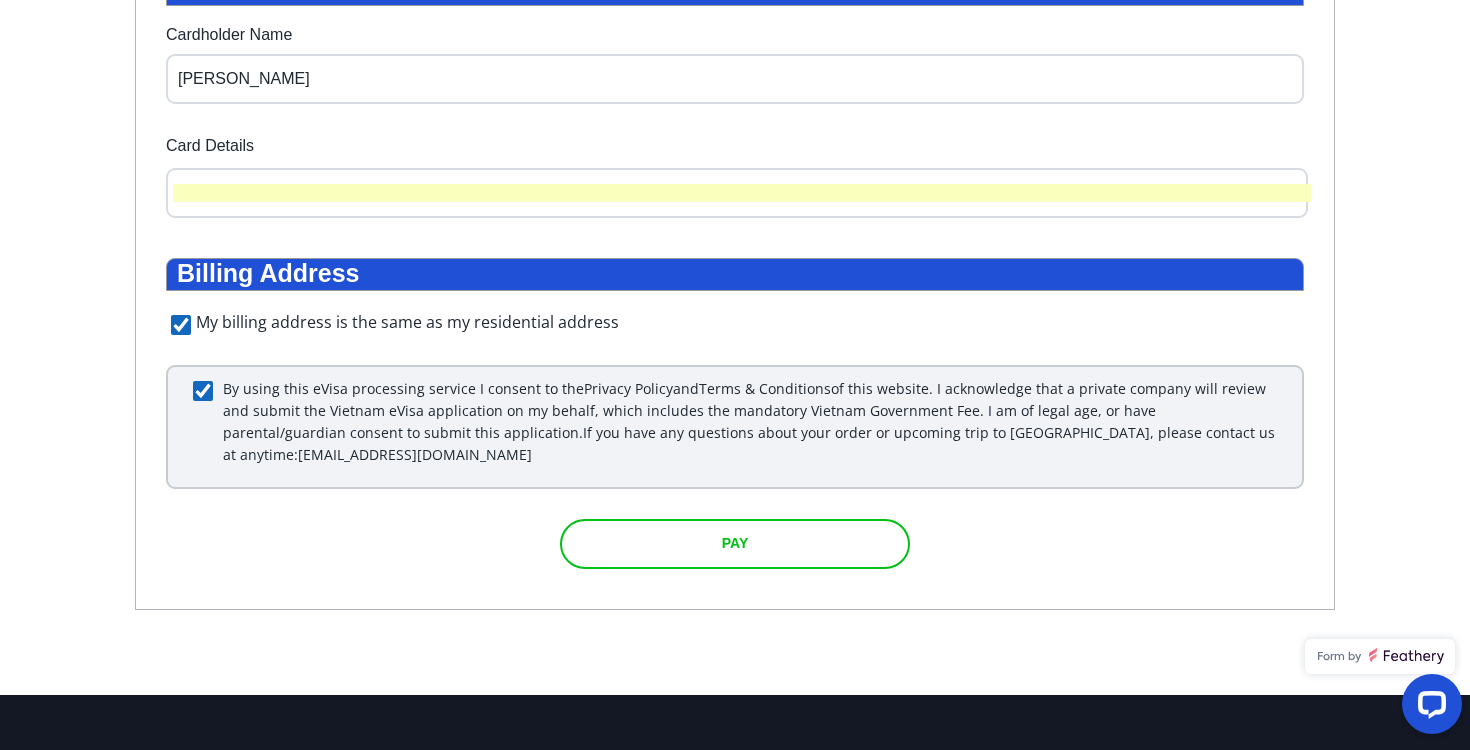 click at bounding box center [735, 544] 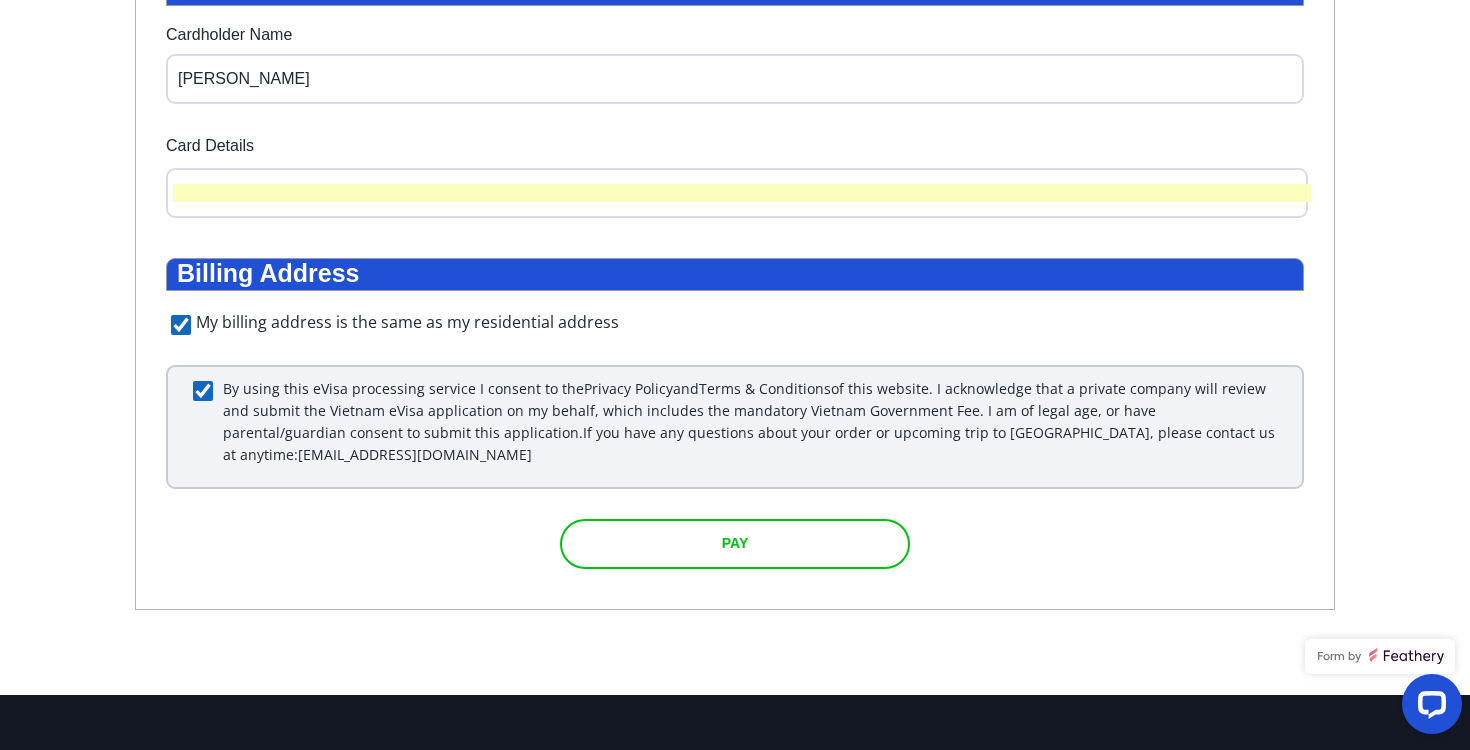 click at bounding box center [735, 544] 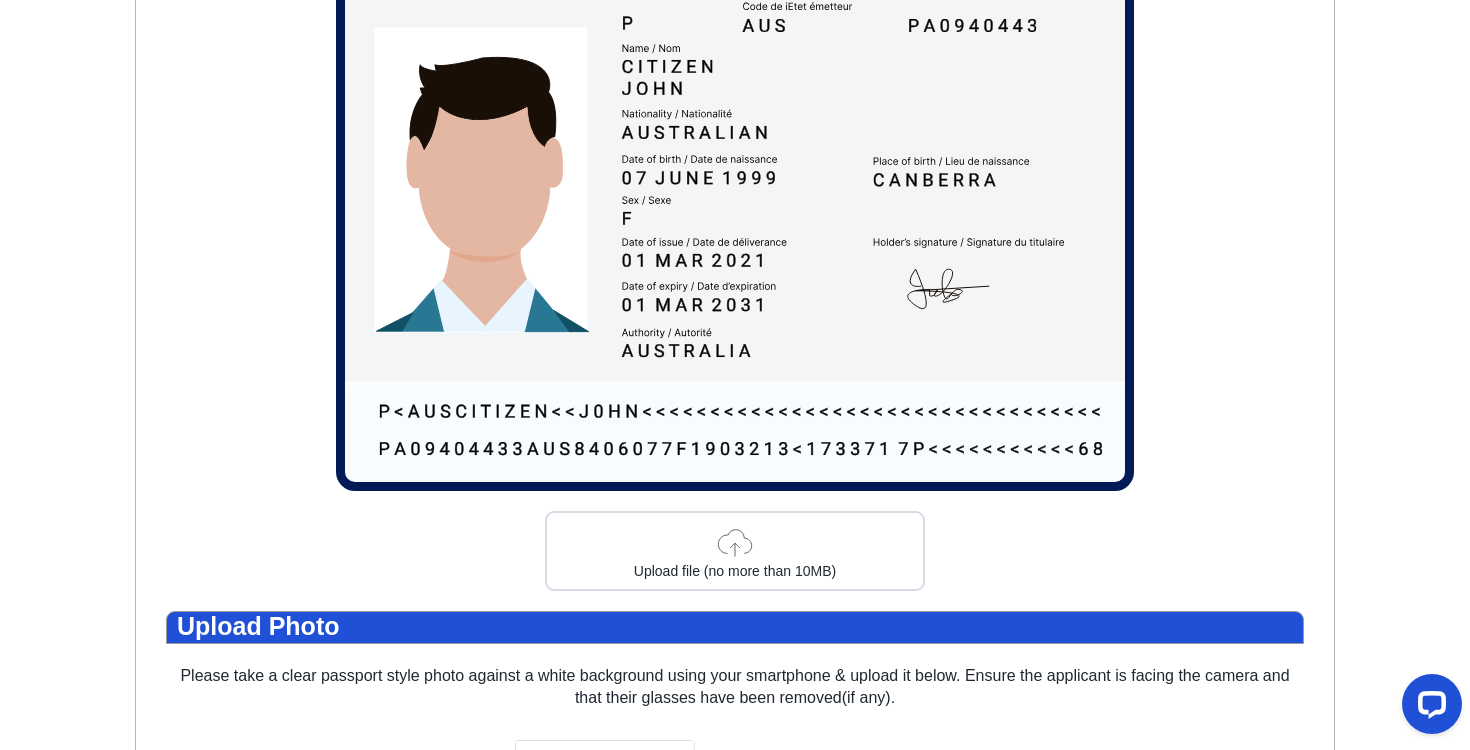 scroll, scrollTop: 506, scrollLeft: 0, axis: vertical 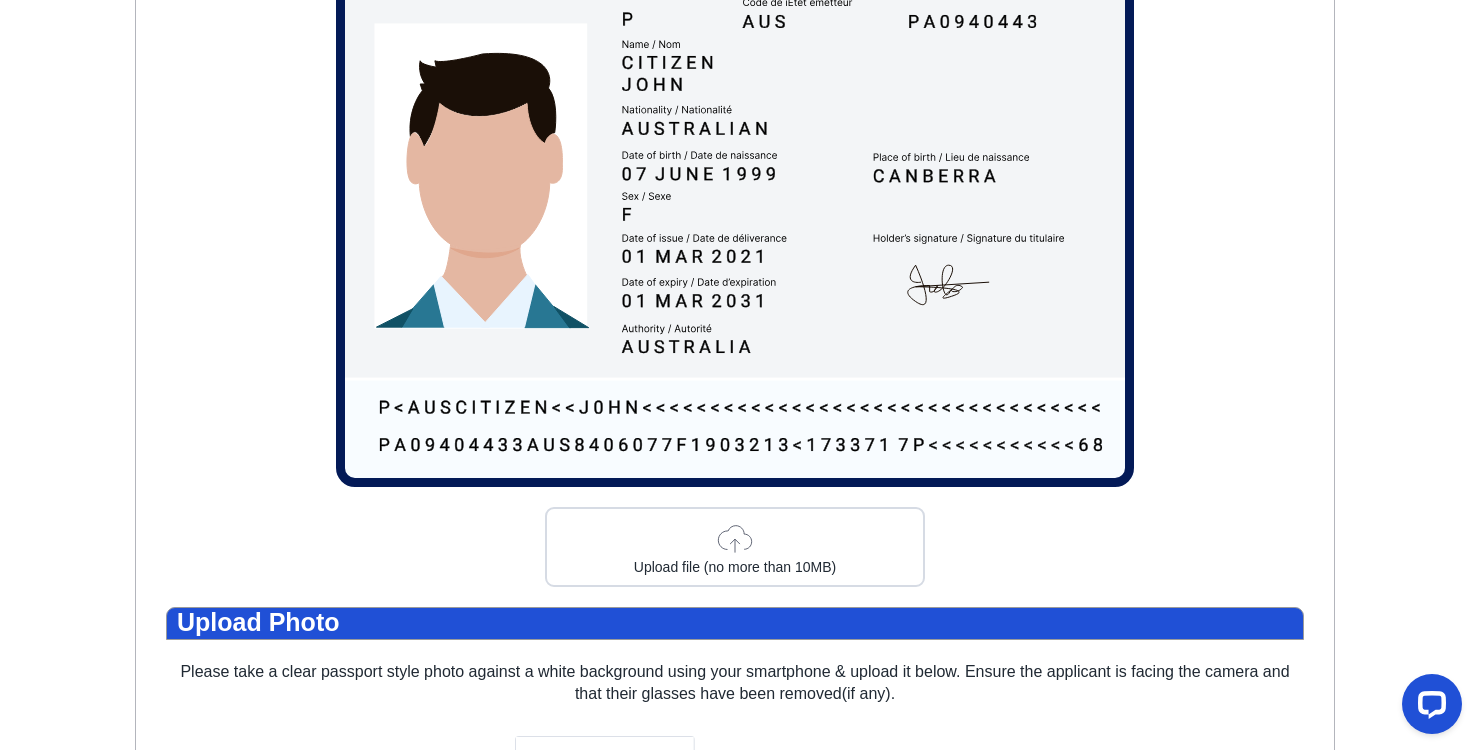 click 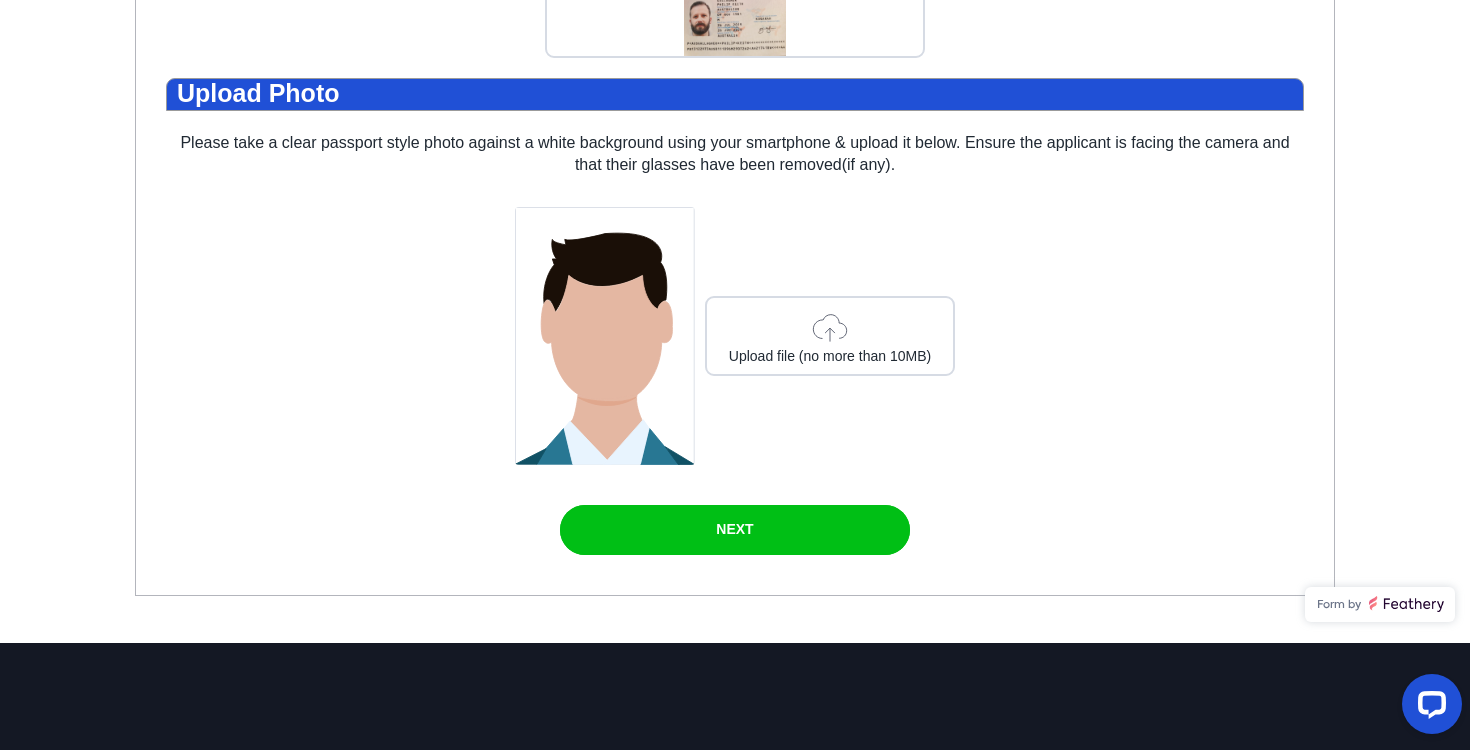 scroll, scrollTop: 1056, scrollLeft: 0, axis: vertical 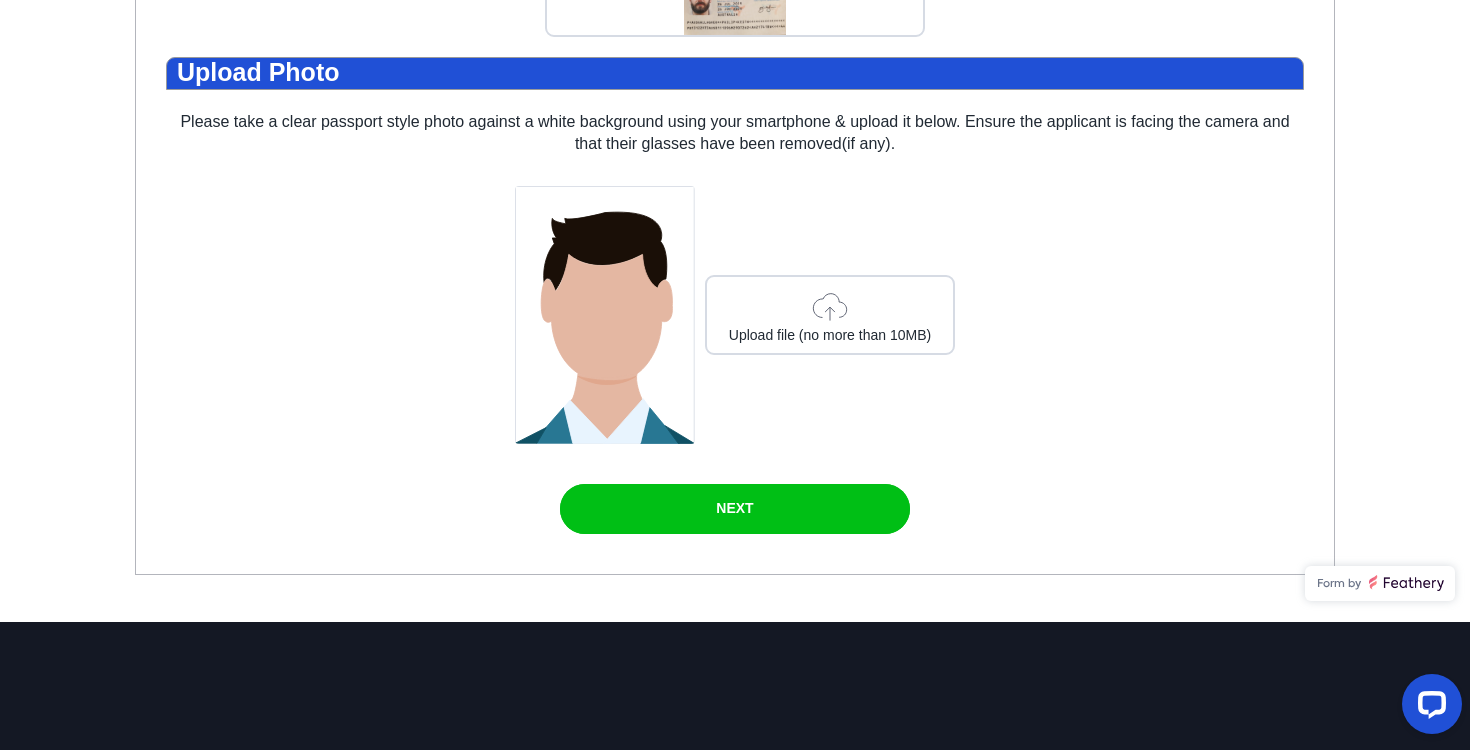 click 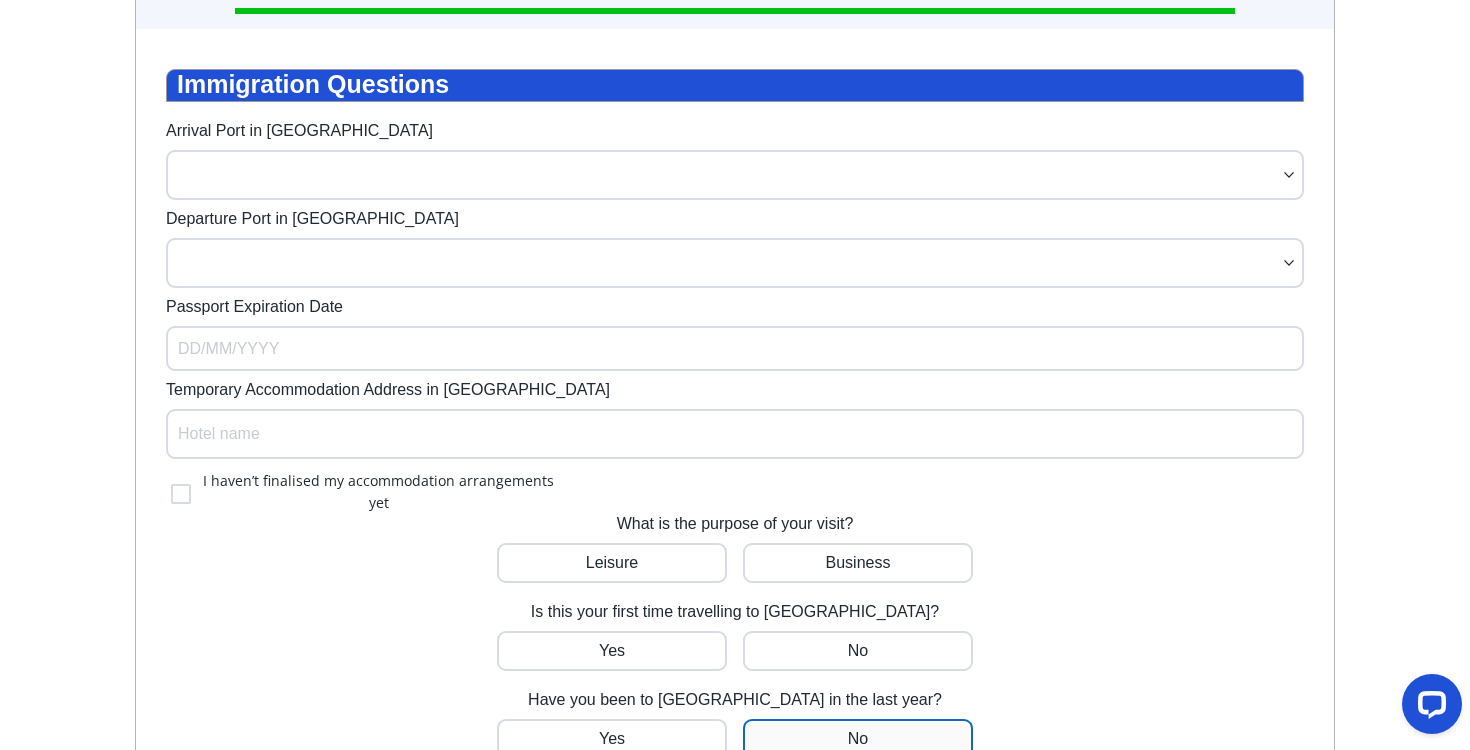 scroll, scrollTop: 60, scrollLeft: 0, axis: vertical 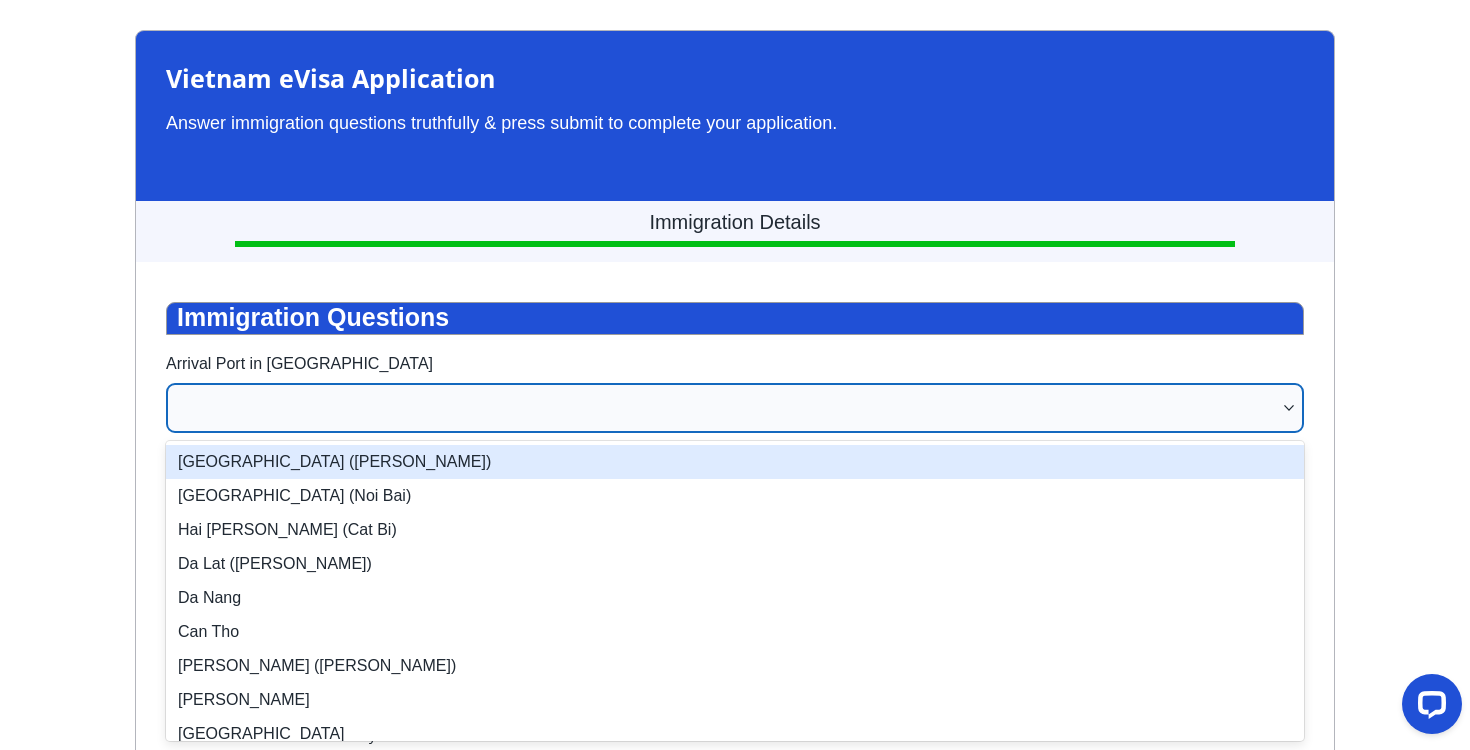 click at bounding box center (725, 408) 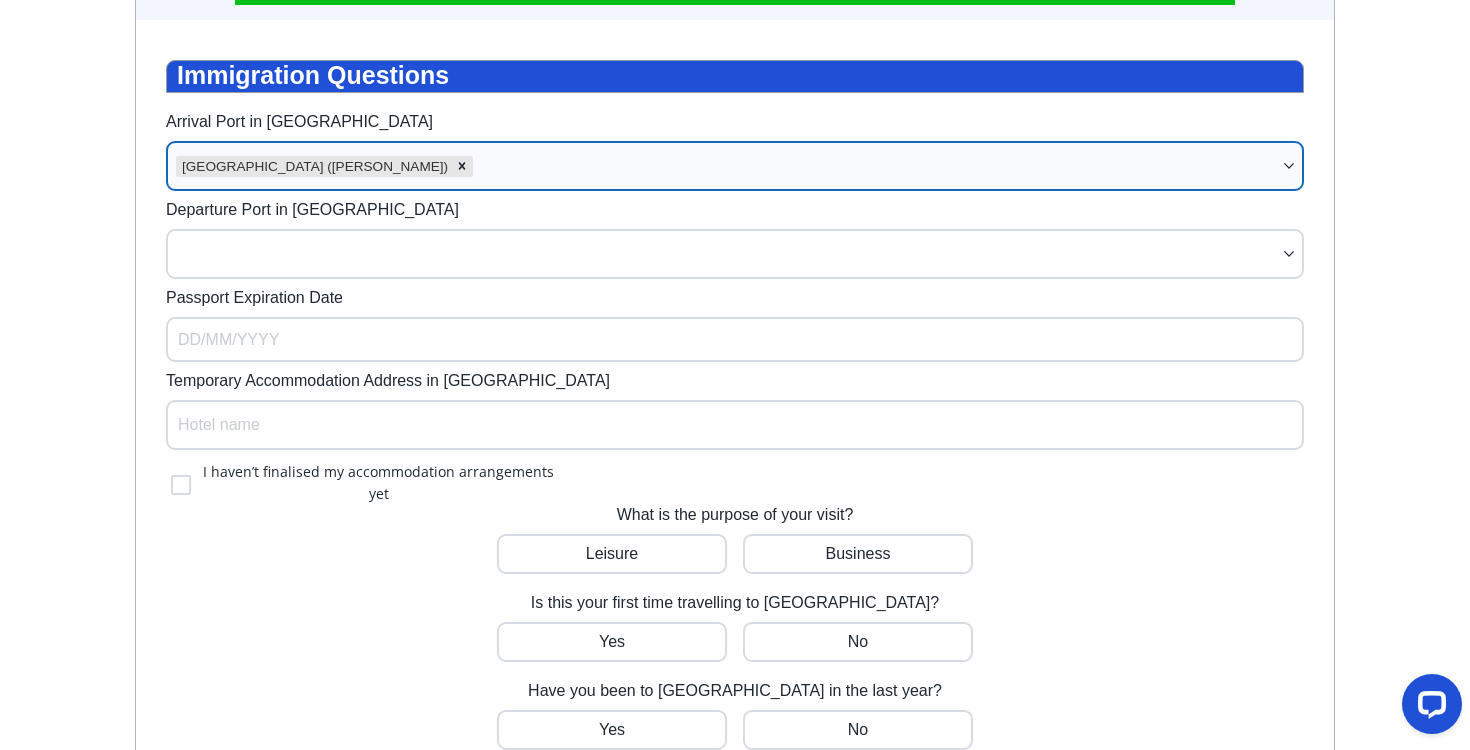 scroll, scrollTop: 301, scrollLeft: 0, axis: vertical 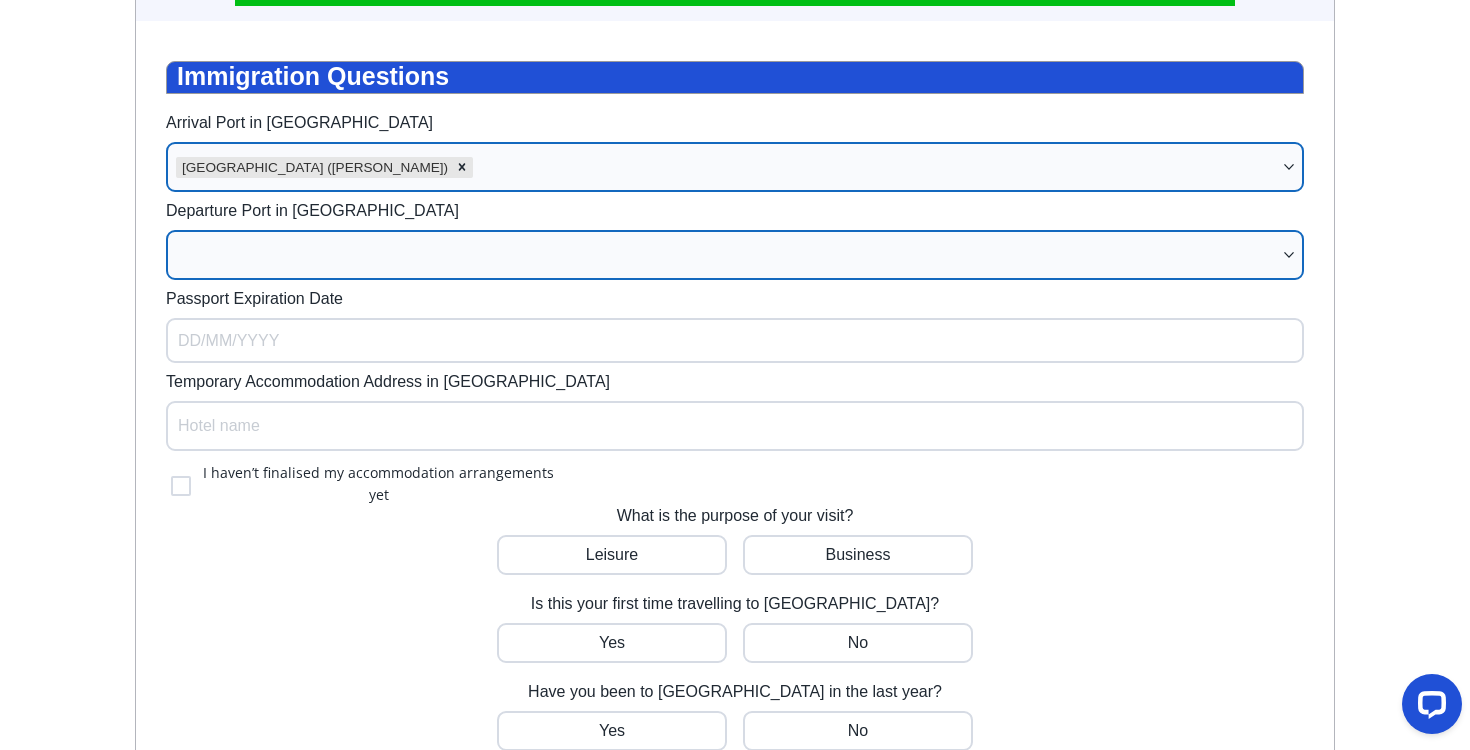 click at bounding box center [725, 255] 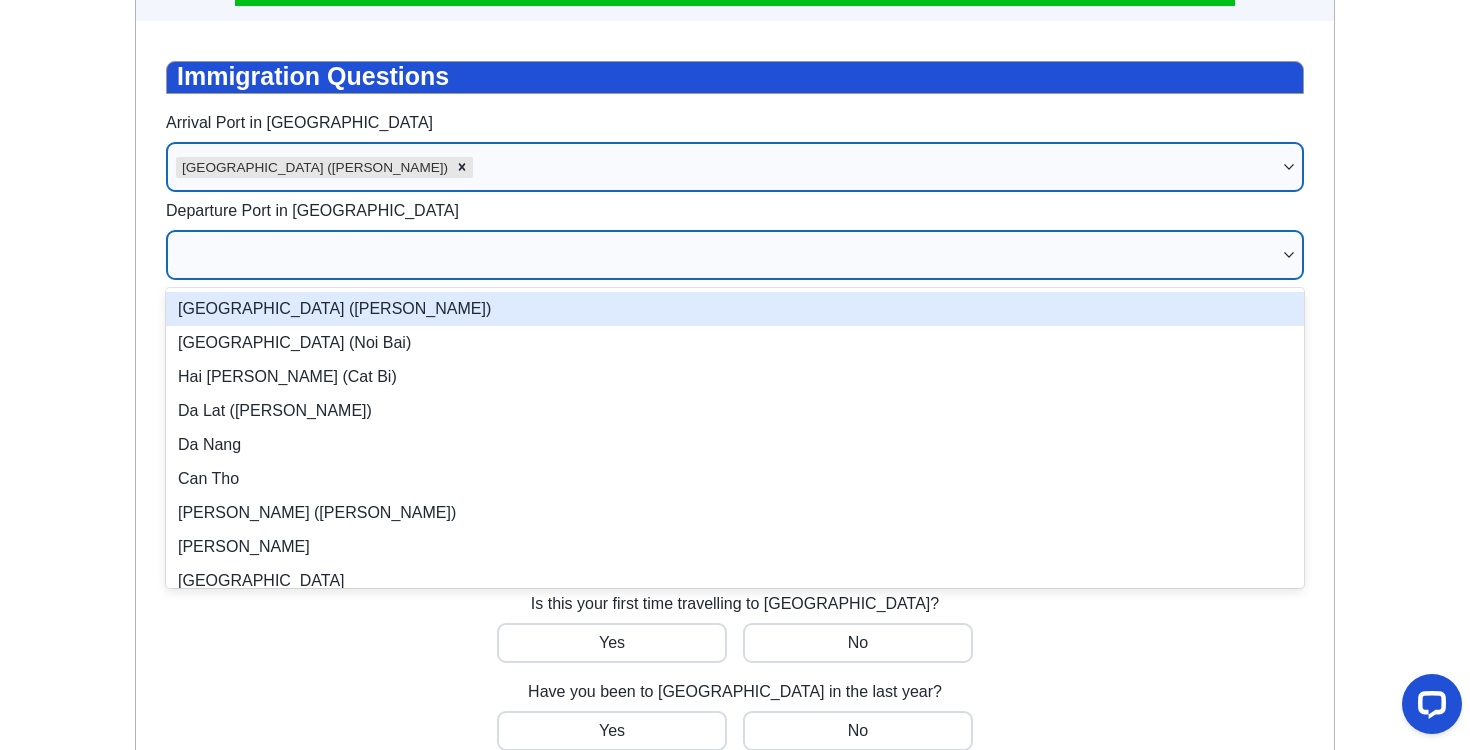 click on "Ho Chi Minh City (Tan Son Nhat)" at bounding box center (735, 309) 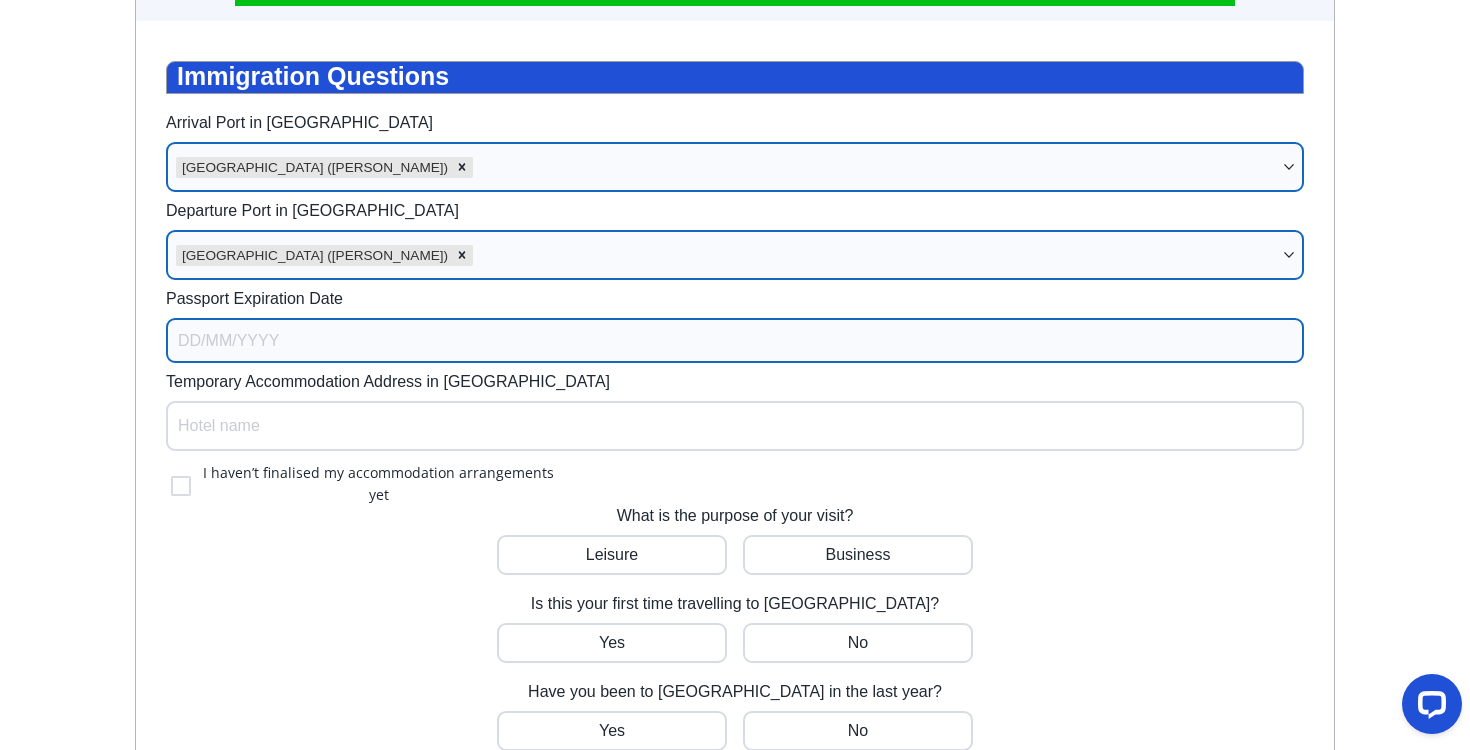 select on "6" 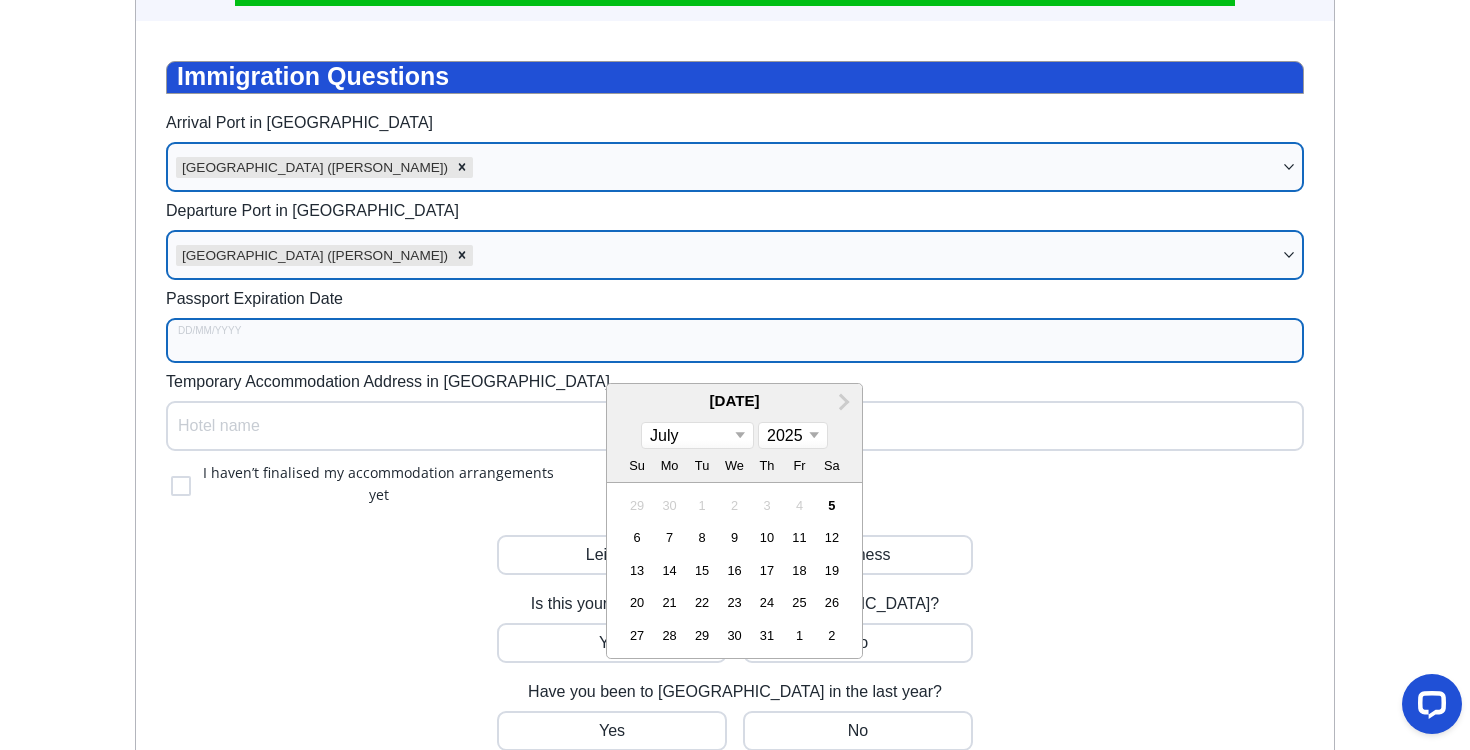 click on "Passport Expiration Date" at bounding box center (735, 340) 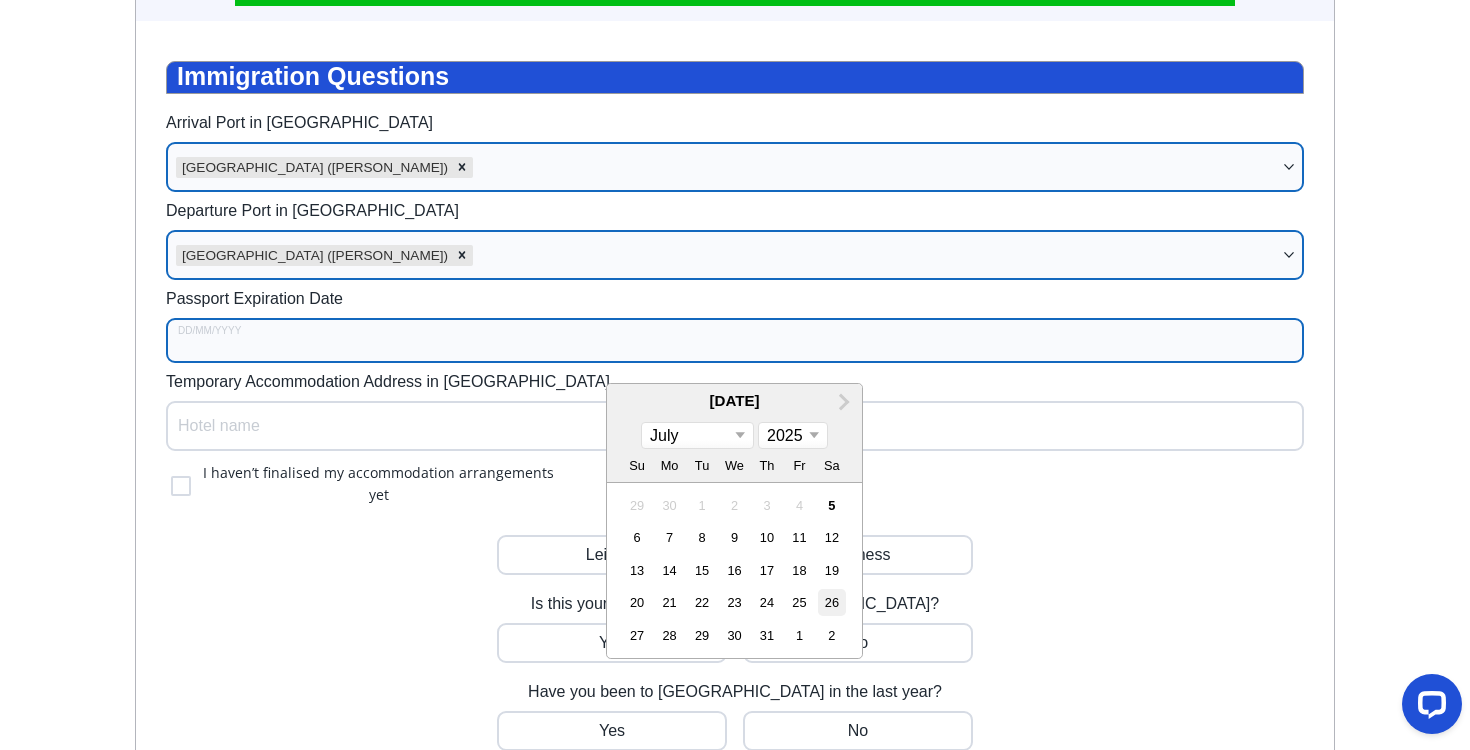 click on "26" at bounding box center (831, 602) 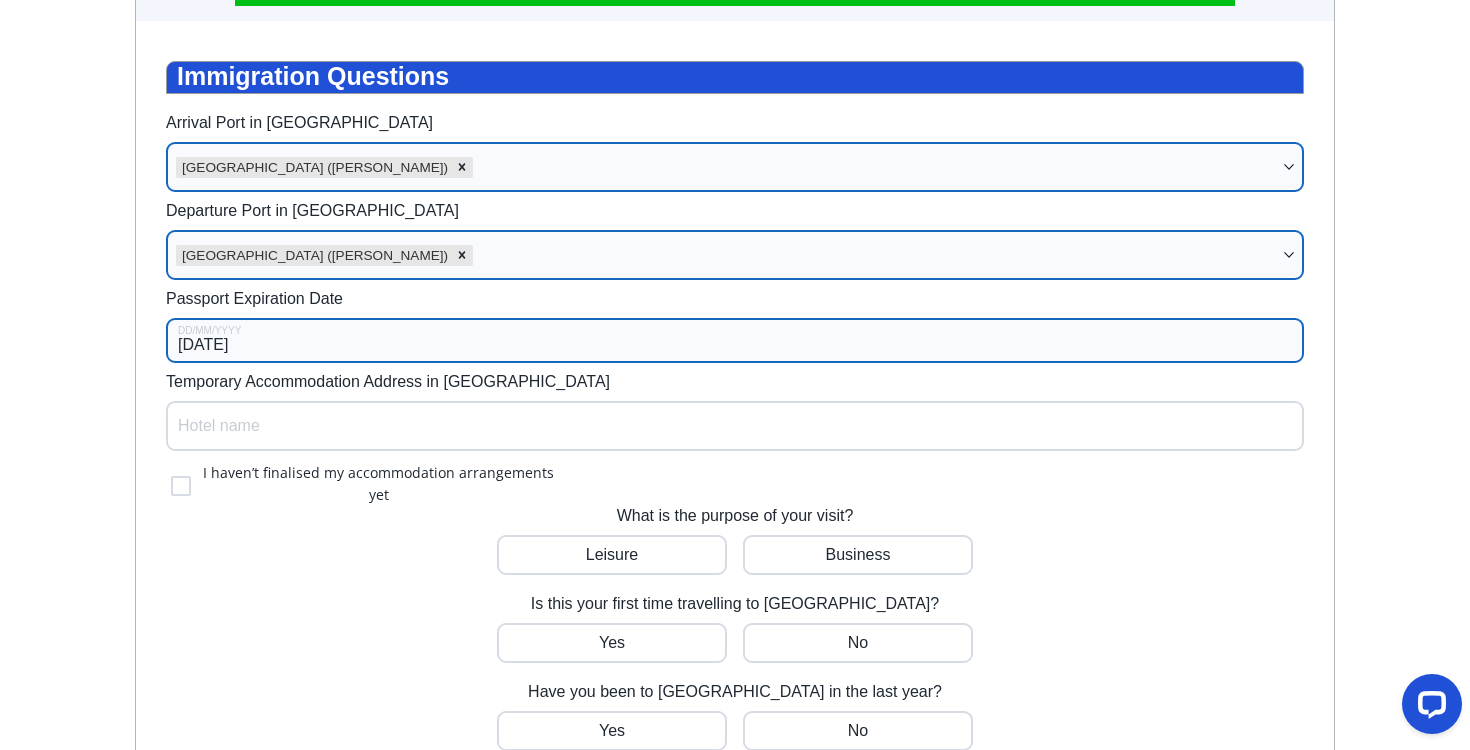 click on "26/07/2025" at bounding box center (735, 340) 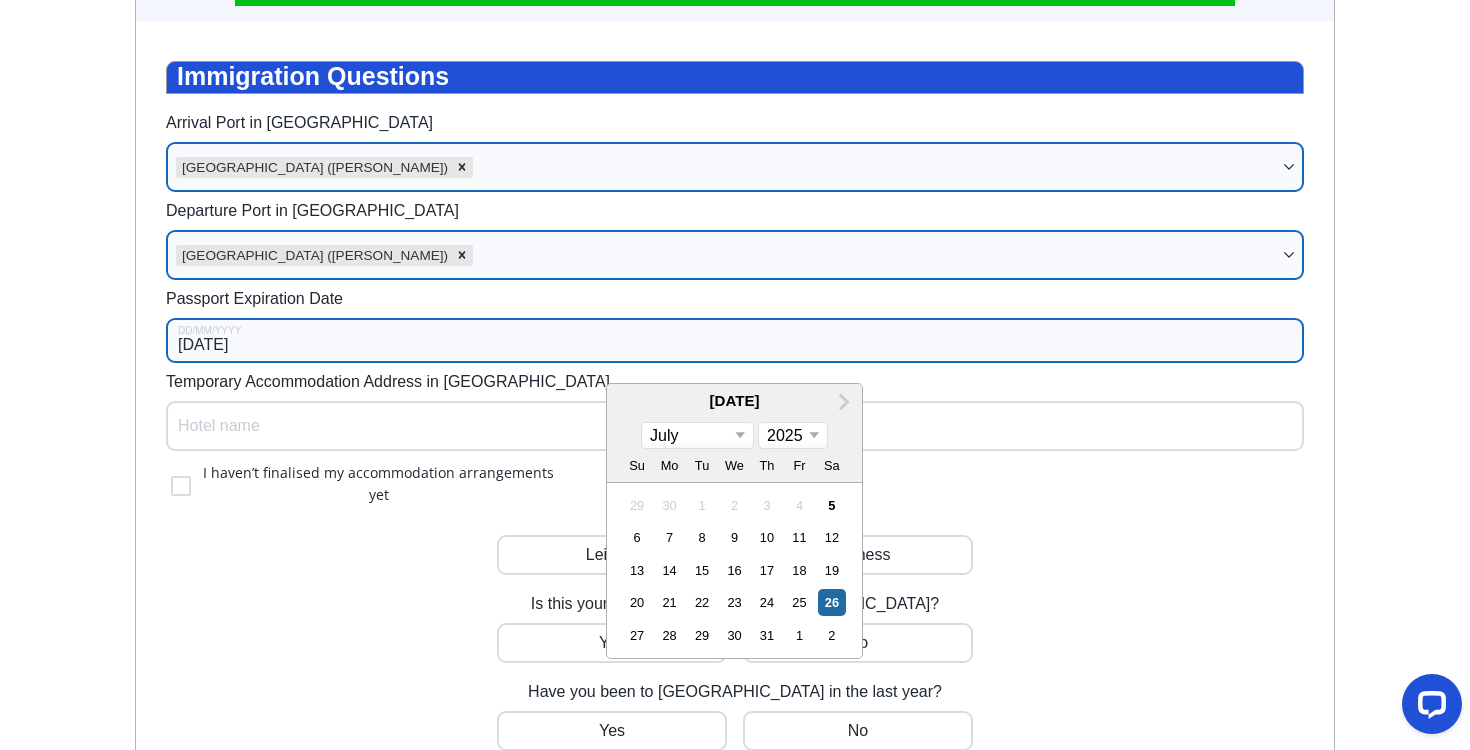 click on "2025 2026 2027 2028 2029 2030 2031 2032 2033 2034 2035 2036 2037 2038 2039 2040 2041 2042 2043 2044 2045 2046 2047 2048 2049 2050 2051 2052 2053 2054 2055 2056 2057 2058 2059 2060 2061 2062 2063 2064 2065 2066 2067 2068 2069 2070 2071 2072 2073 2074 2075 2076 2077 2078 2079 2080 2081 2082 2083 2084 2085 2086 2087 2088 2089 2090 2091 2092 2093 2094 2095 2096 2097 2098 2099 2100" at bounding box center (793, 436) 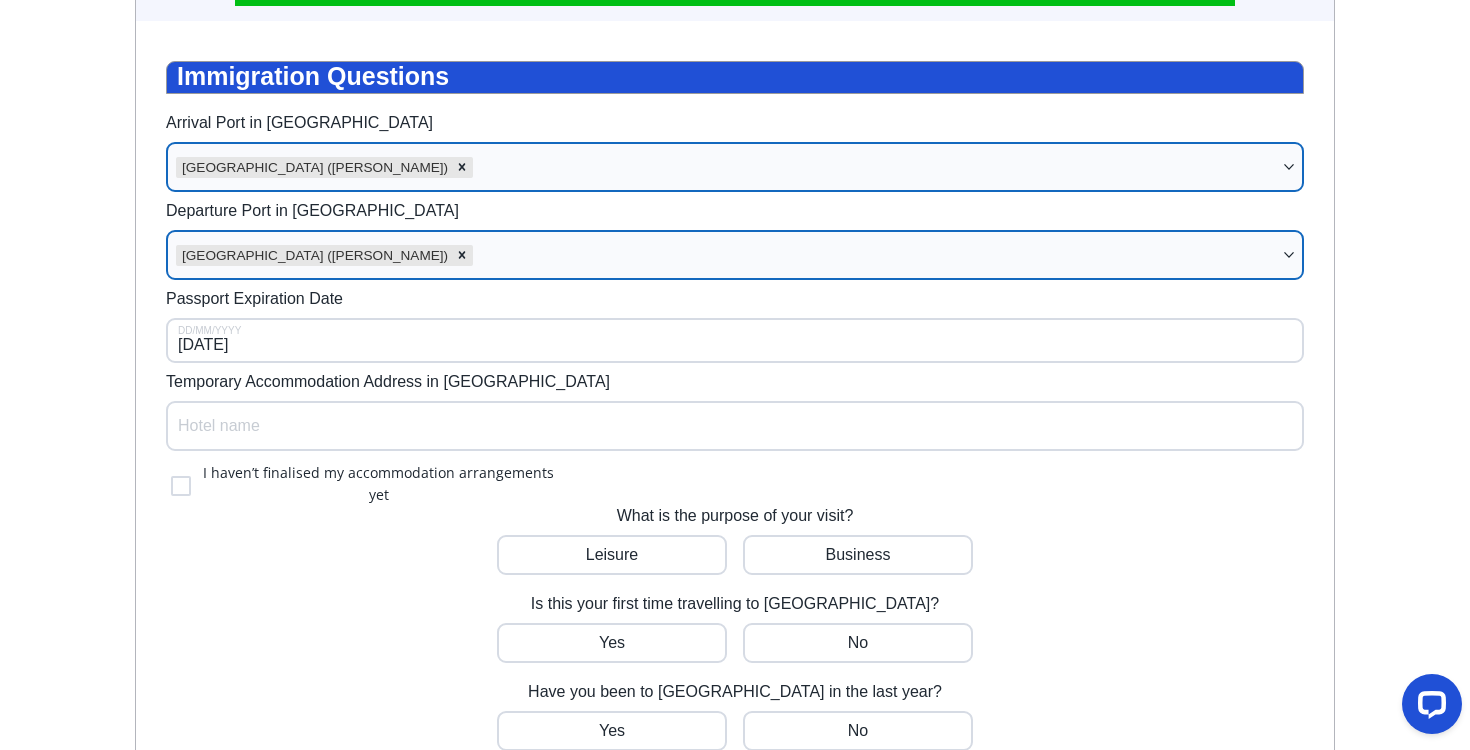 click on "Immigration Questions  Arrival Port in Vietnam Ho Chi Minh City (Tan Son Nhat) Departure Port in Vietnam Ho Chi Minh City (Tan Son Nhat) Passport Expiration Date 26/07/2025 DD/MM/YYYY Temporary Accommodation Address in Vietnam Hotel name I haven’t finalised my accommodation arrangements yet What is the purpose of your visit? Leisure Business Is this your first time travelling to Vietnam? Yes No Have you been to Vietnam in the last year? Yes No Do you have relatives who currently reside in Vietnam? Yes No Have you ever used any other passports to enter Vietnam? Yes No Have you violated any Vietnamese laws or regulations? Yes No Emergency Contact Details  Emergency Contact Full Name Emergency Contact Mobile Number 🇦🇺 +61 412 345 678 Relationship Partner/spouse Sibling Parent Guardian Child Friend Relative Co-worker Neighbour Other Emergency Contact Residential Address Start typing your address SUBMIT" at bounding box center [735, 788] 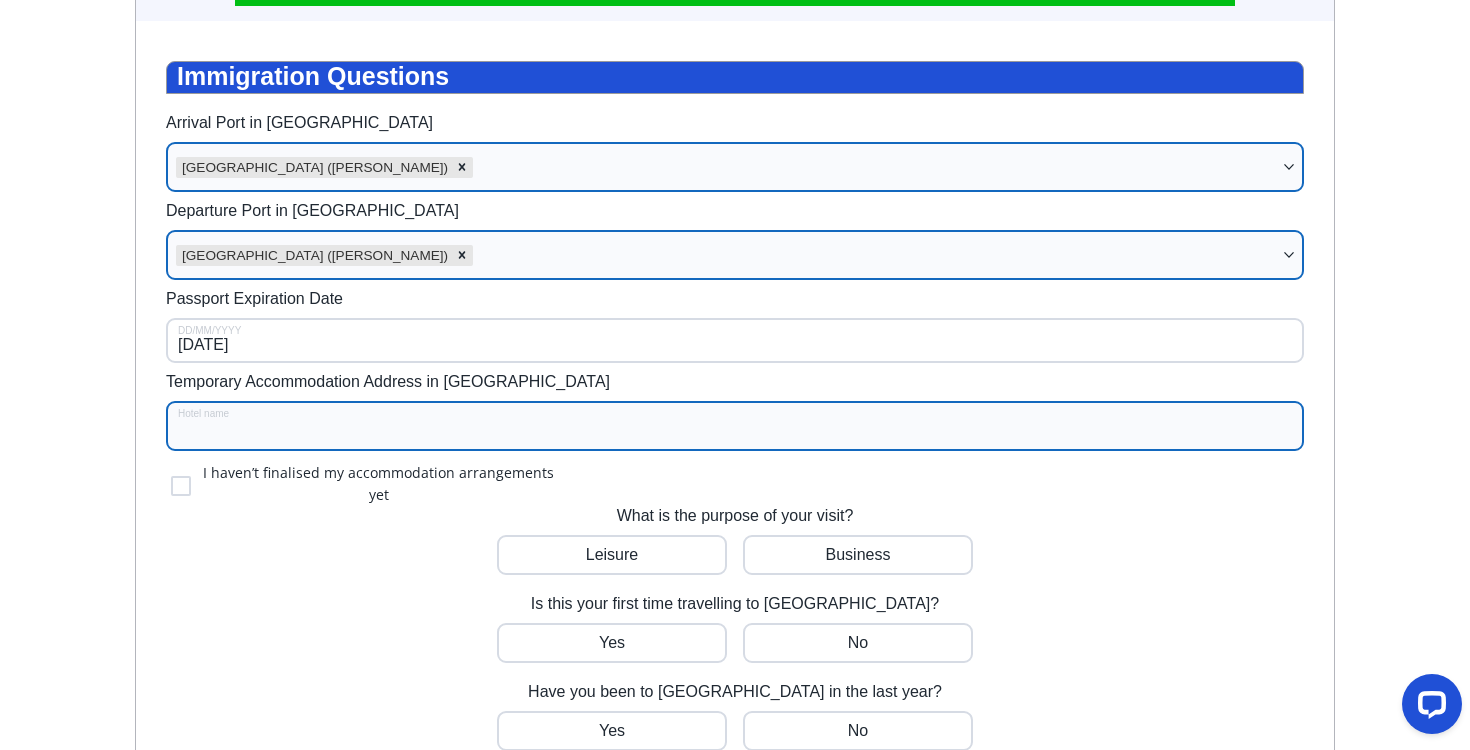 click on "Temporary Accommodation Address in Vietnam" at bounding box center (735, 426) 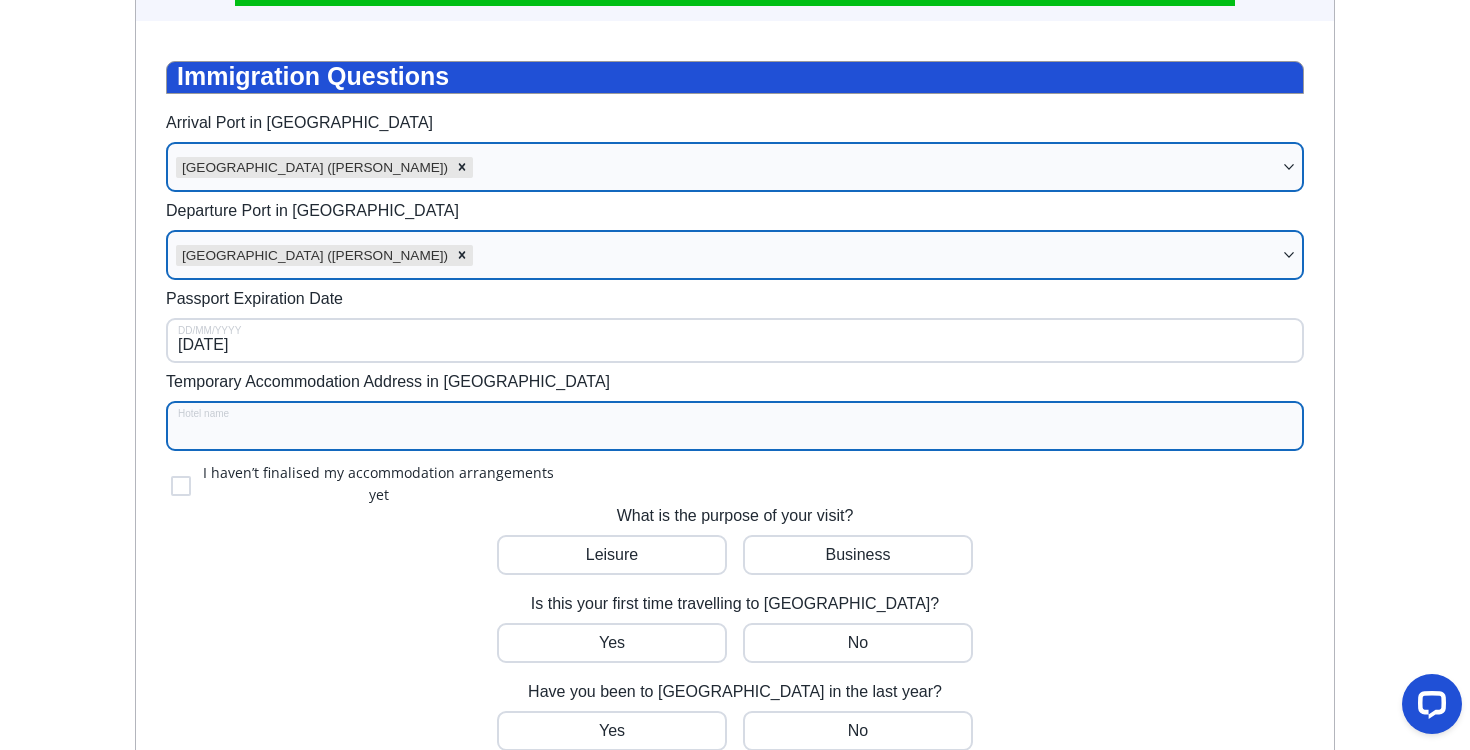 type on "H" 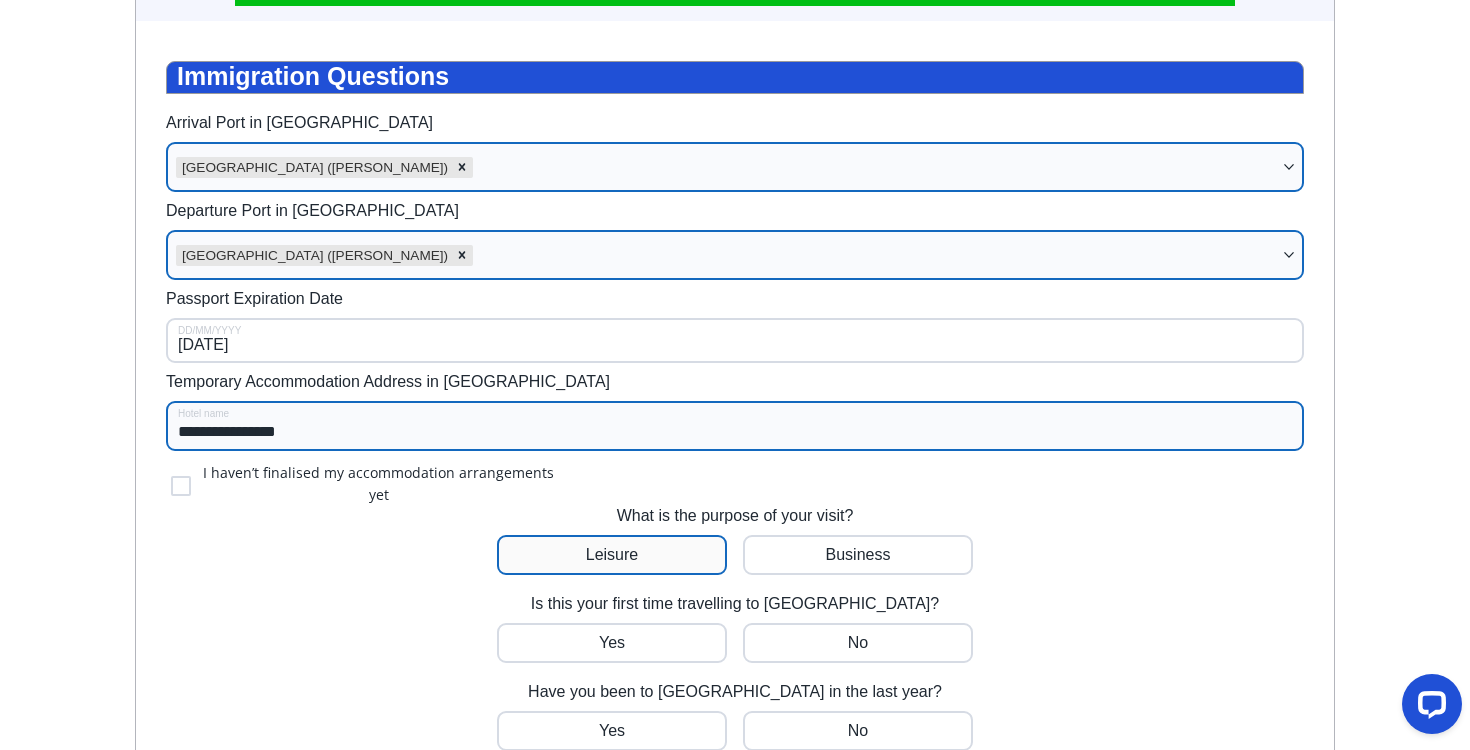 type on "**********" 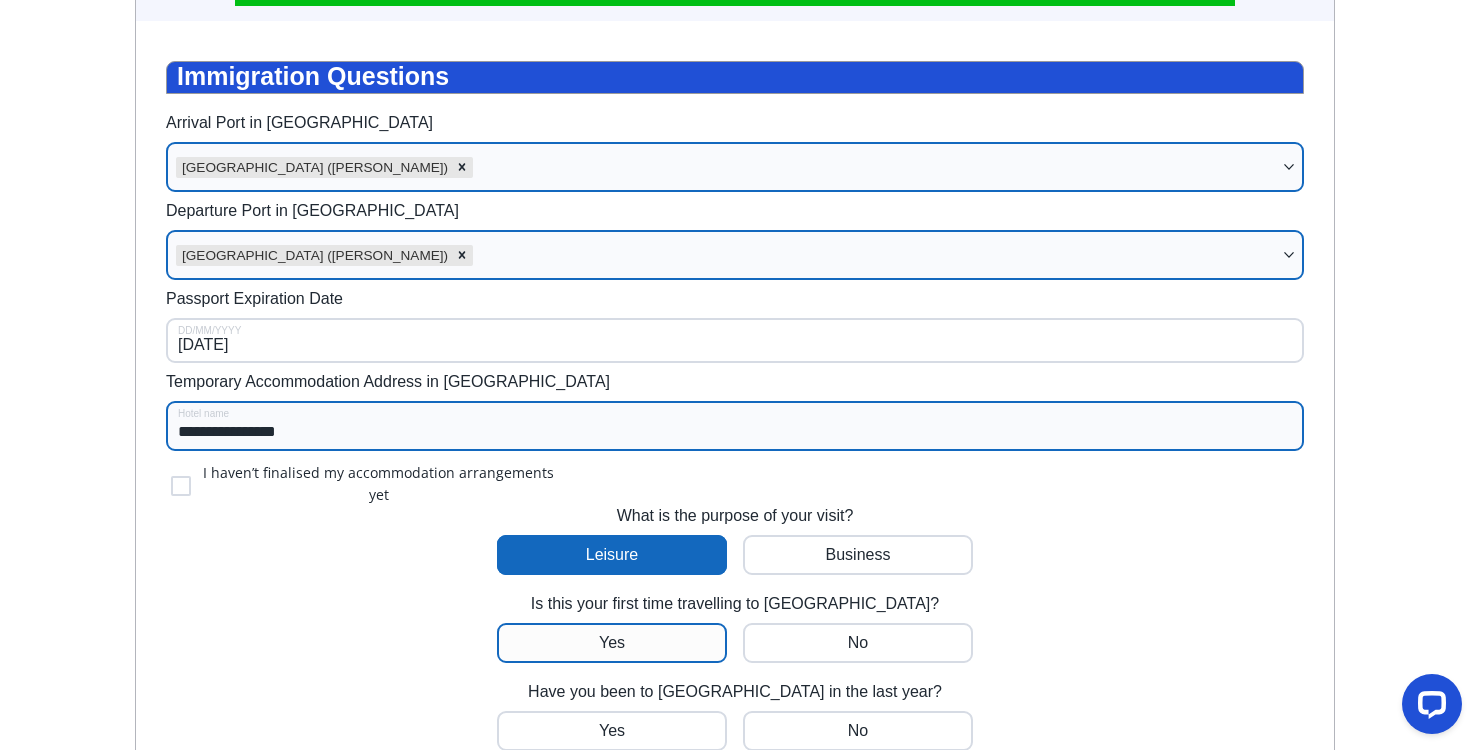 click at bounding box center (612, 643) 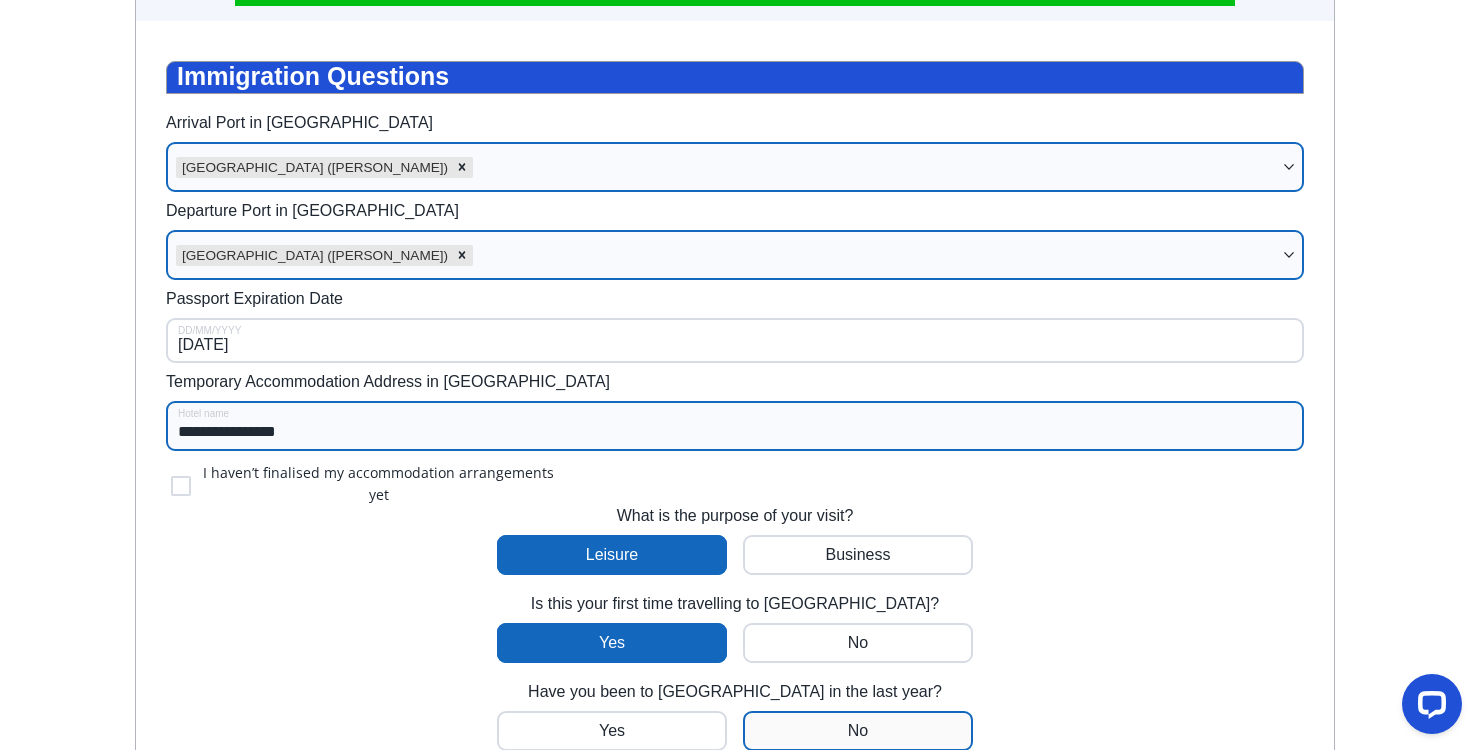 click at bounding box center [612, 731] 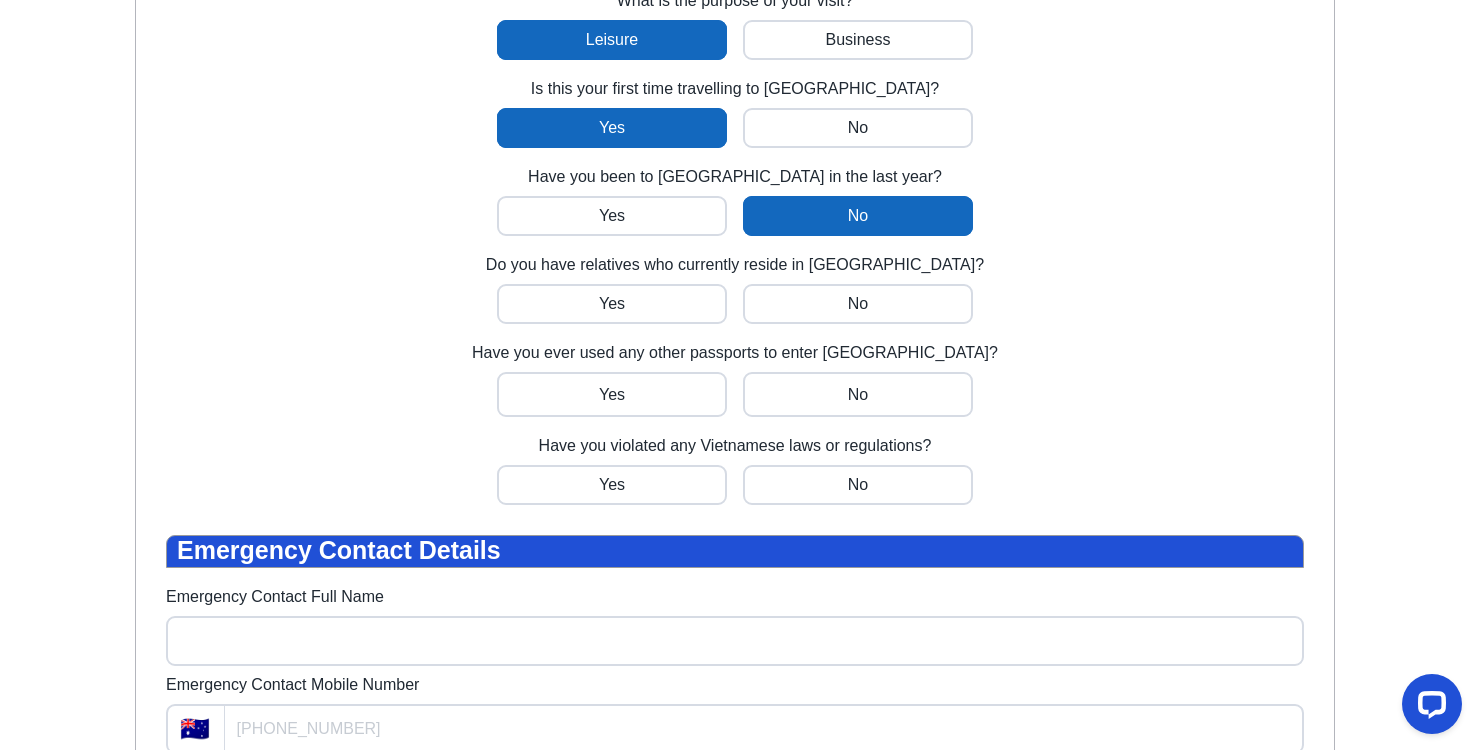 scroll, scrollTop: 818, scrollLeft: 0, axis: vertical 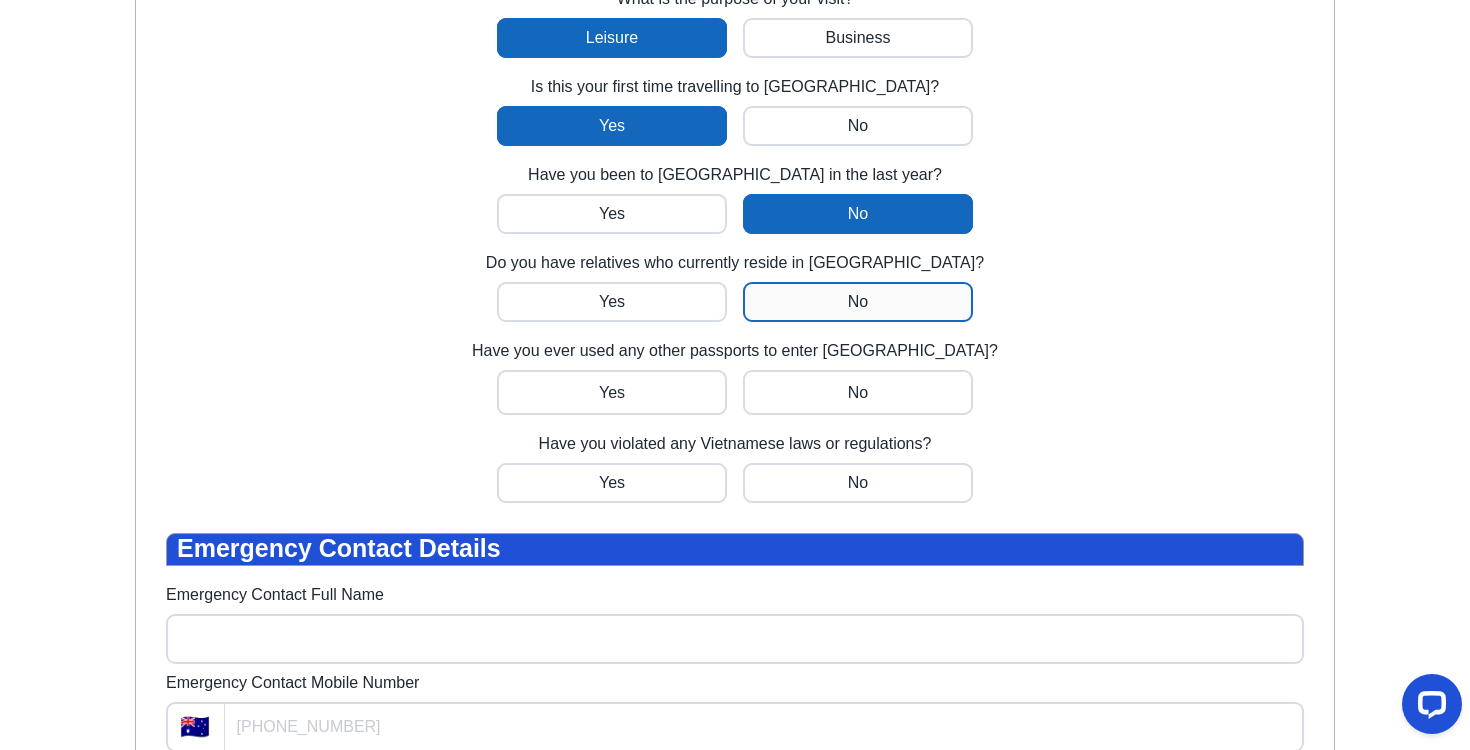 click at bounding box center (612, 302) 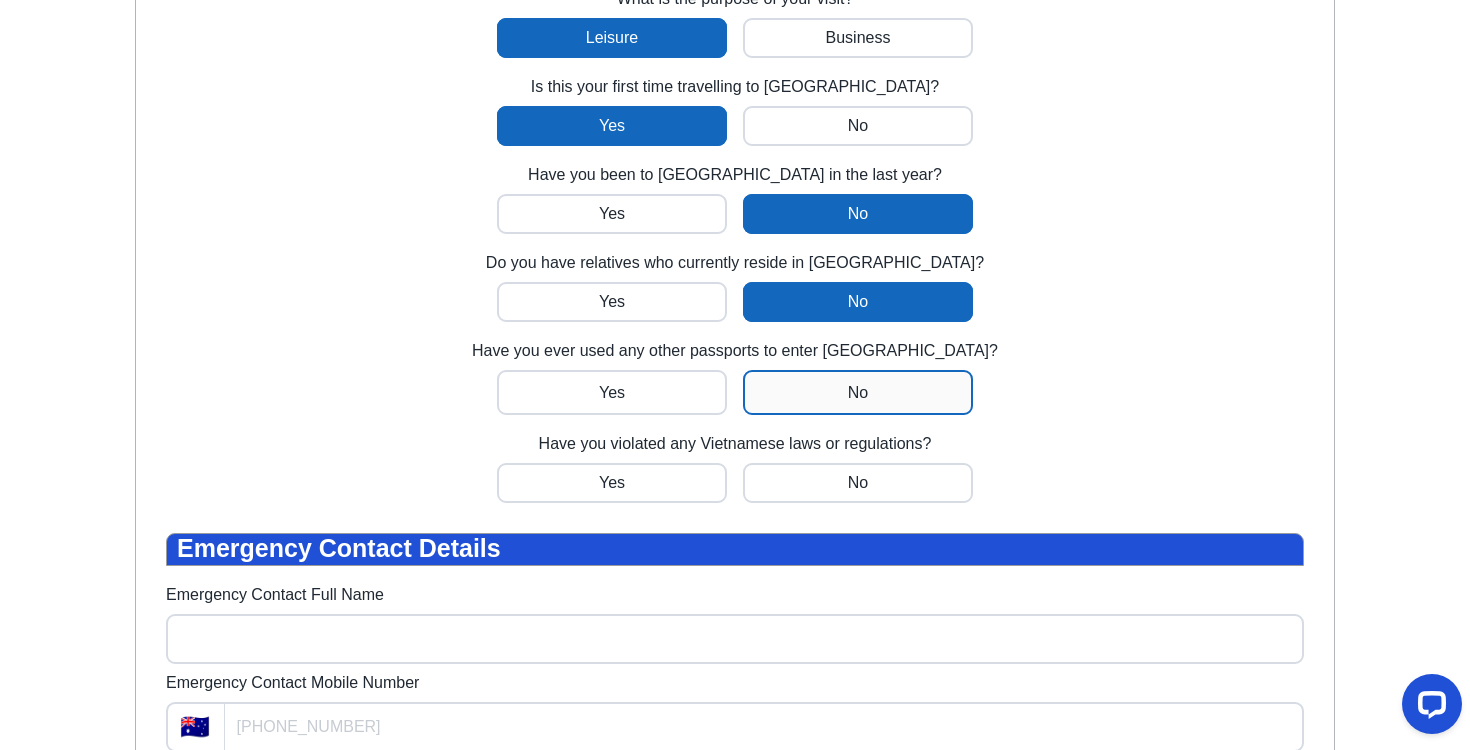 click at bounding box center [612, 392] 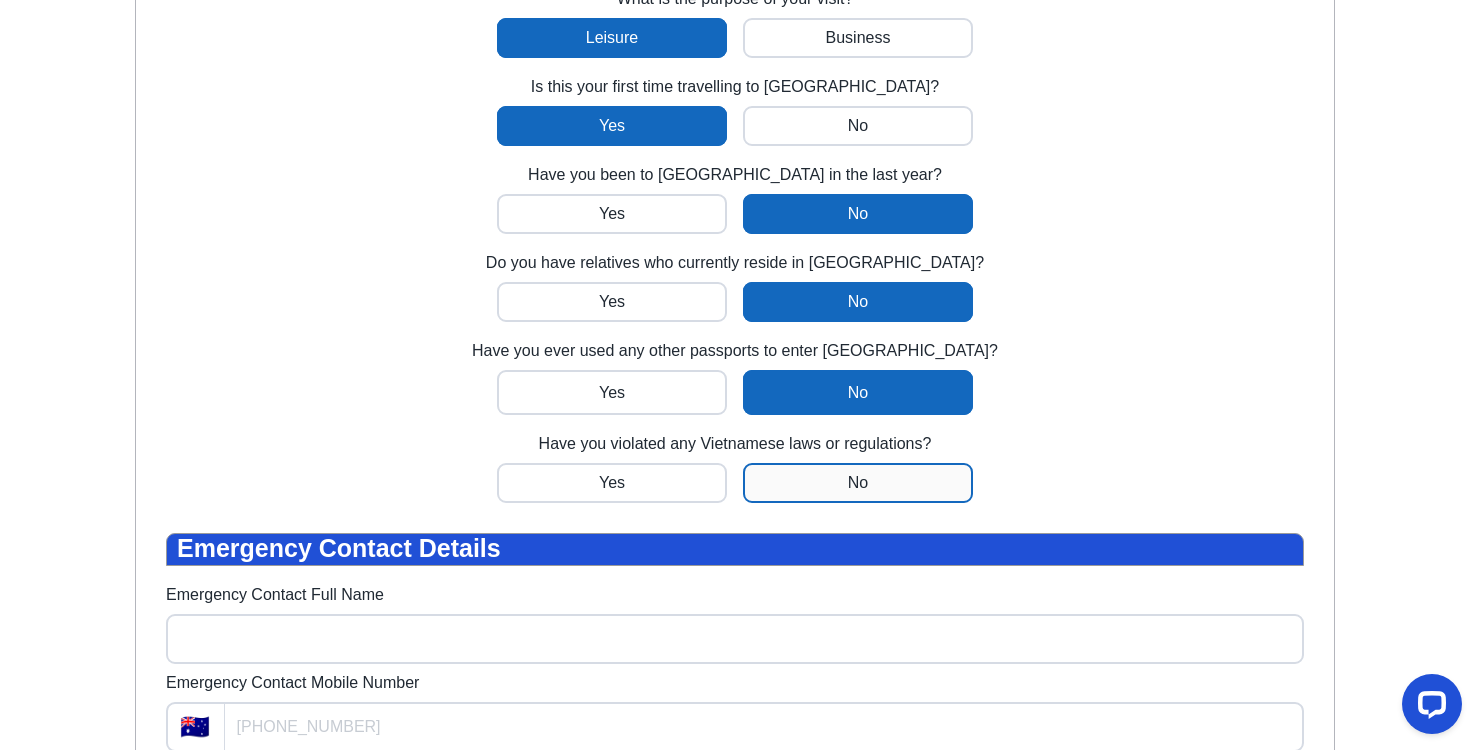 click at bounding box center (612, 483) 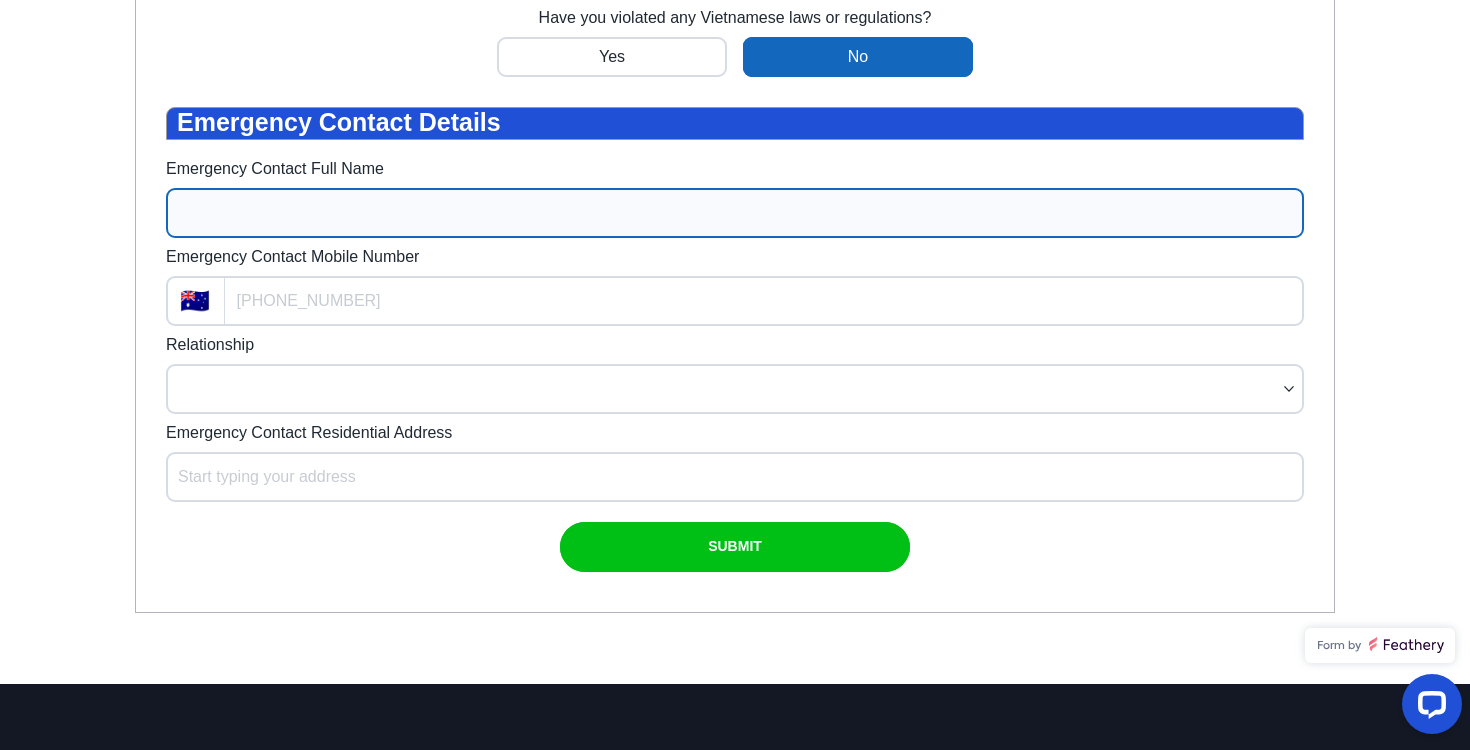 scroll, scrollTop: 1249, scrollLeft: 0, axis: vertical 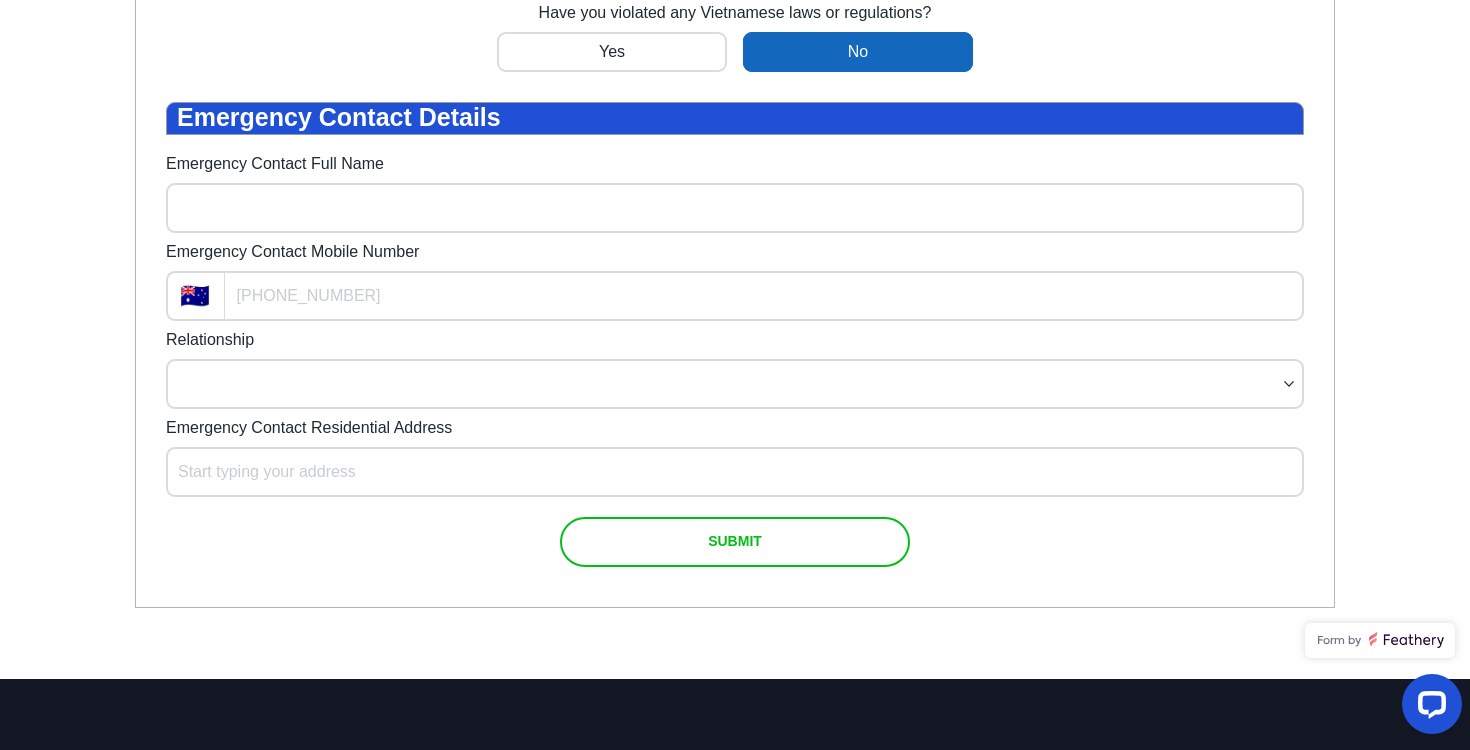 click at bounding box center [735, 542] 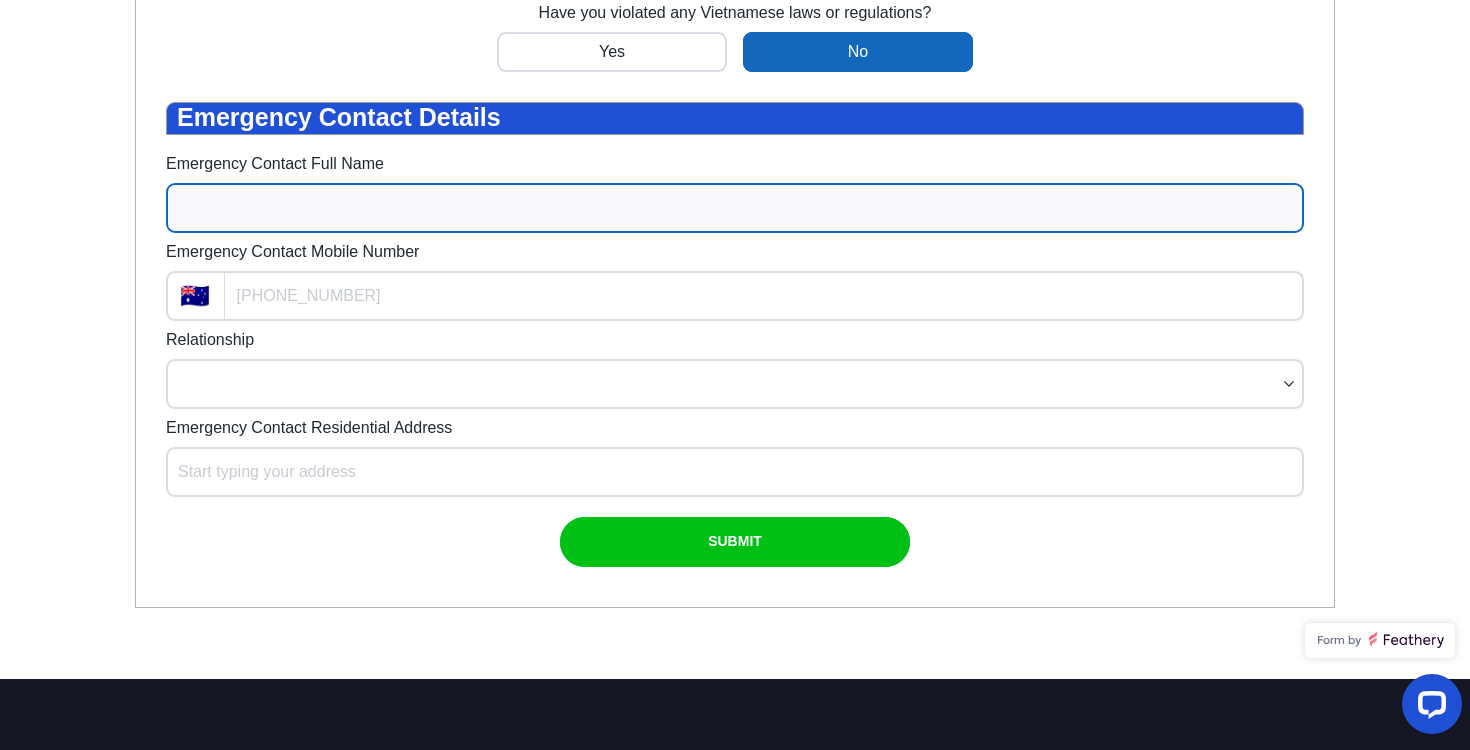 click on "Emergency Contact Full Name" at bounding box center [735, 208] 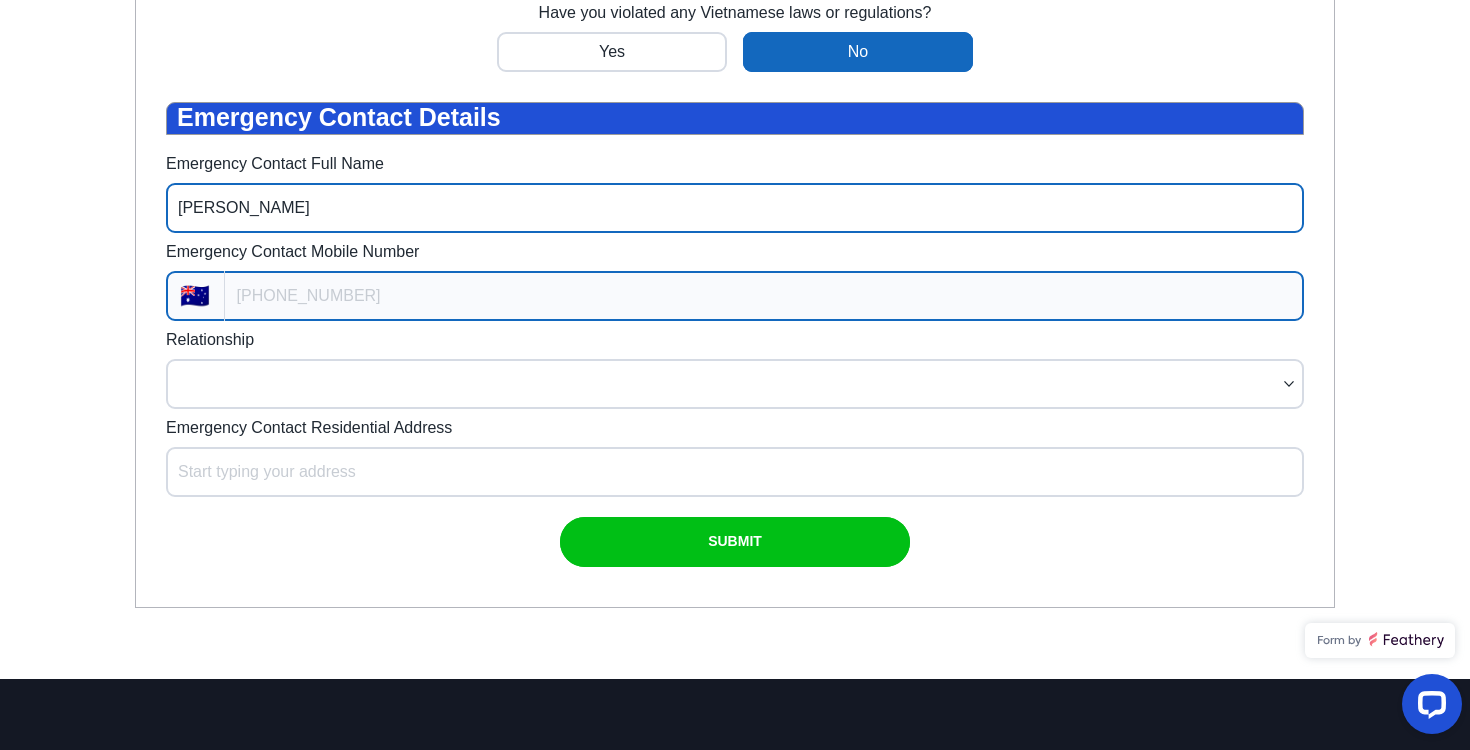 type on "Chloe Gallagher" 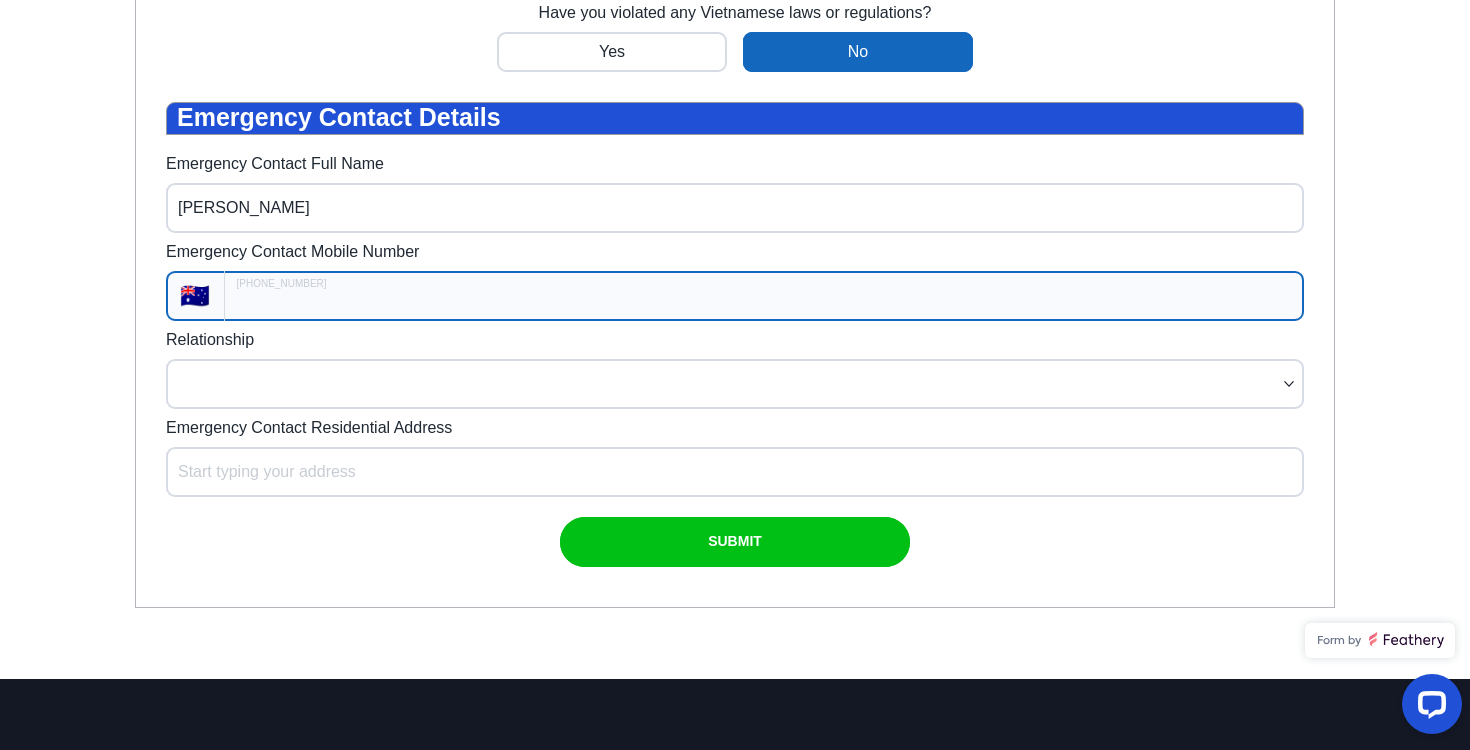 type on "+61" 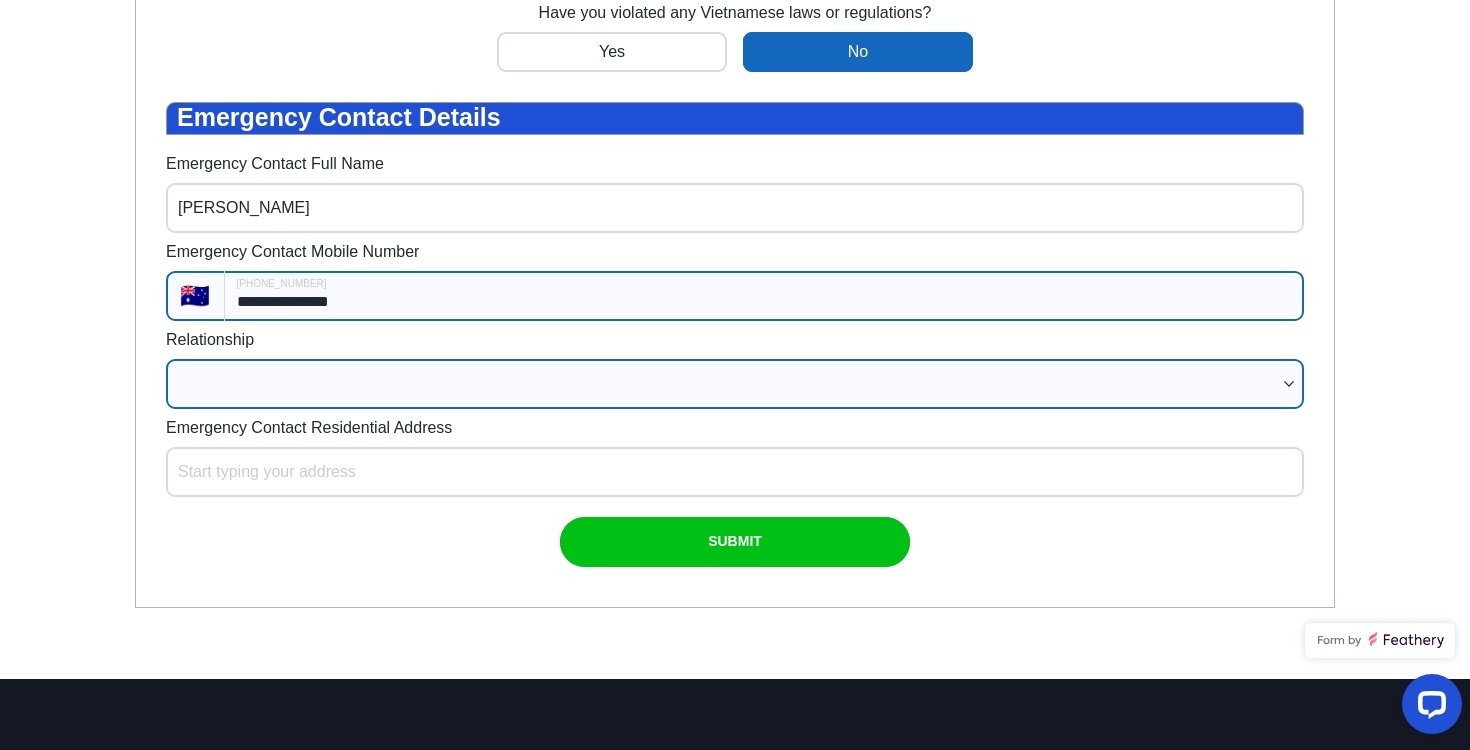 type on "**********" 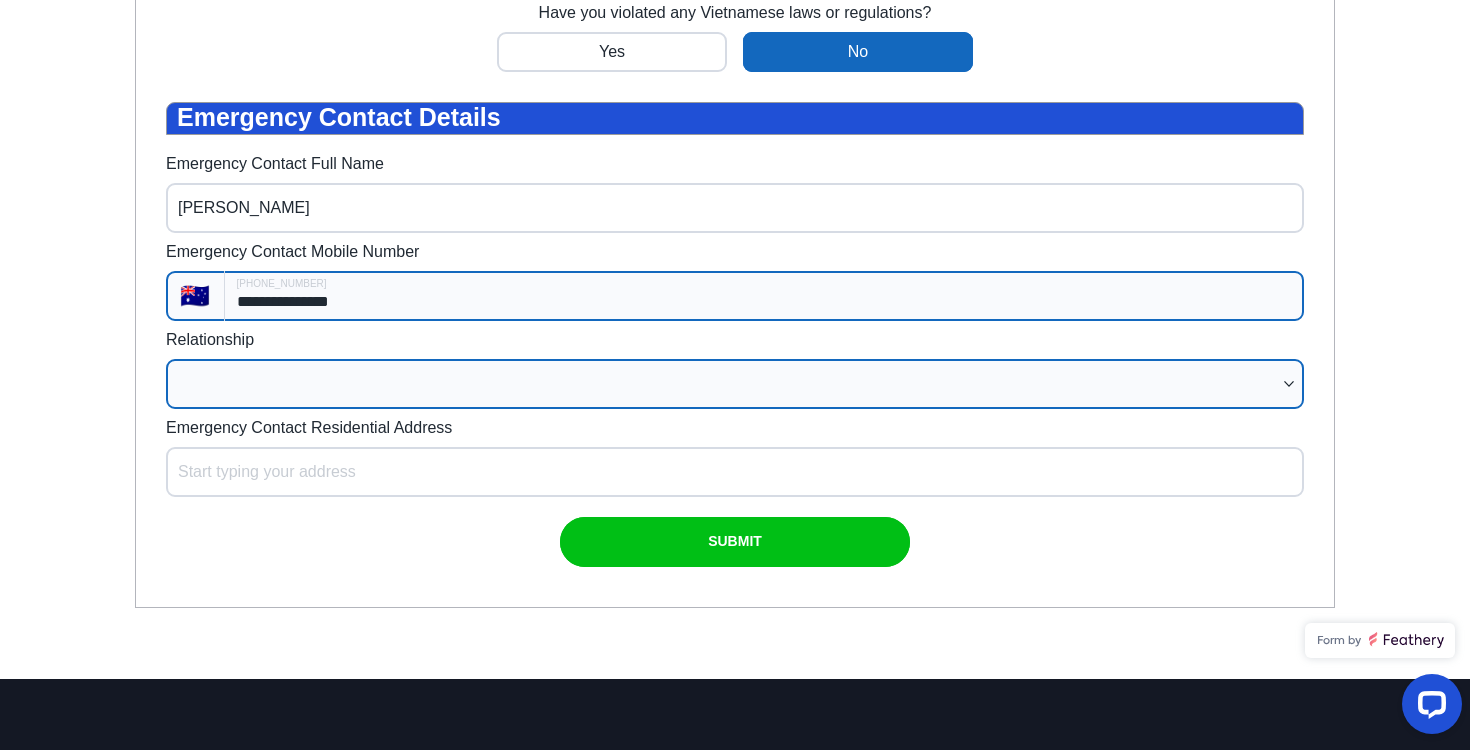 click on "Partner/spouse Sibling Parent Guardian Child Friend Relative Co-worker Neighbour Other" at bounding box center (735, 384) 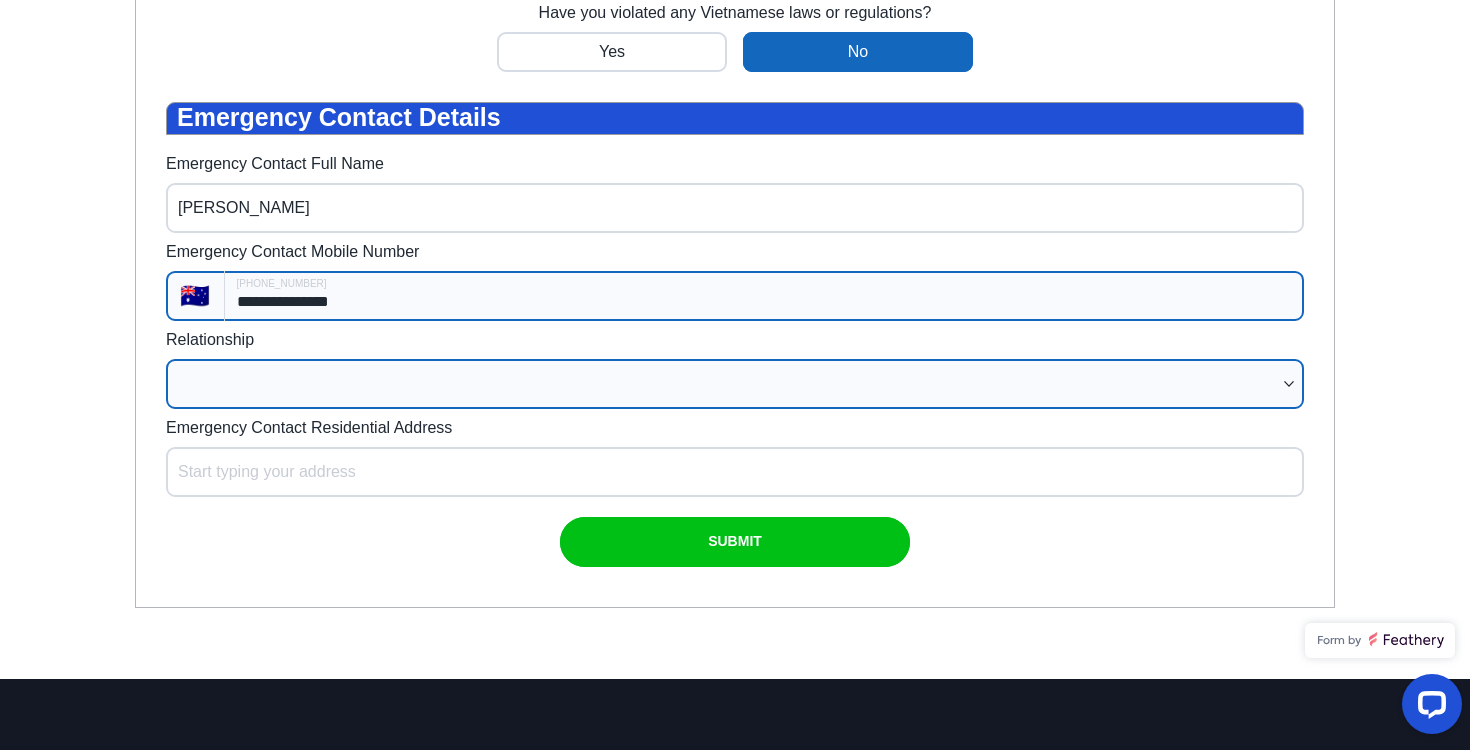 select on "Partner/spouse" 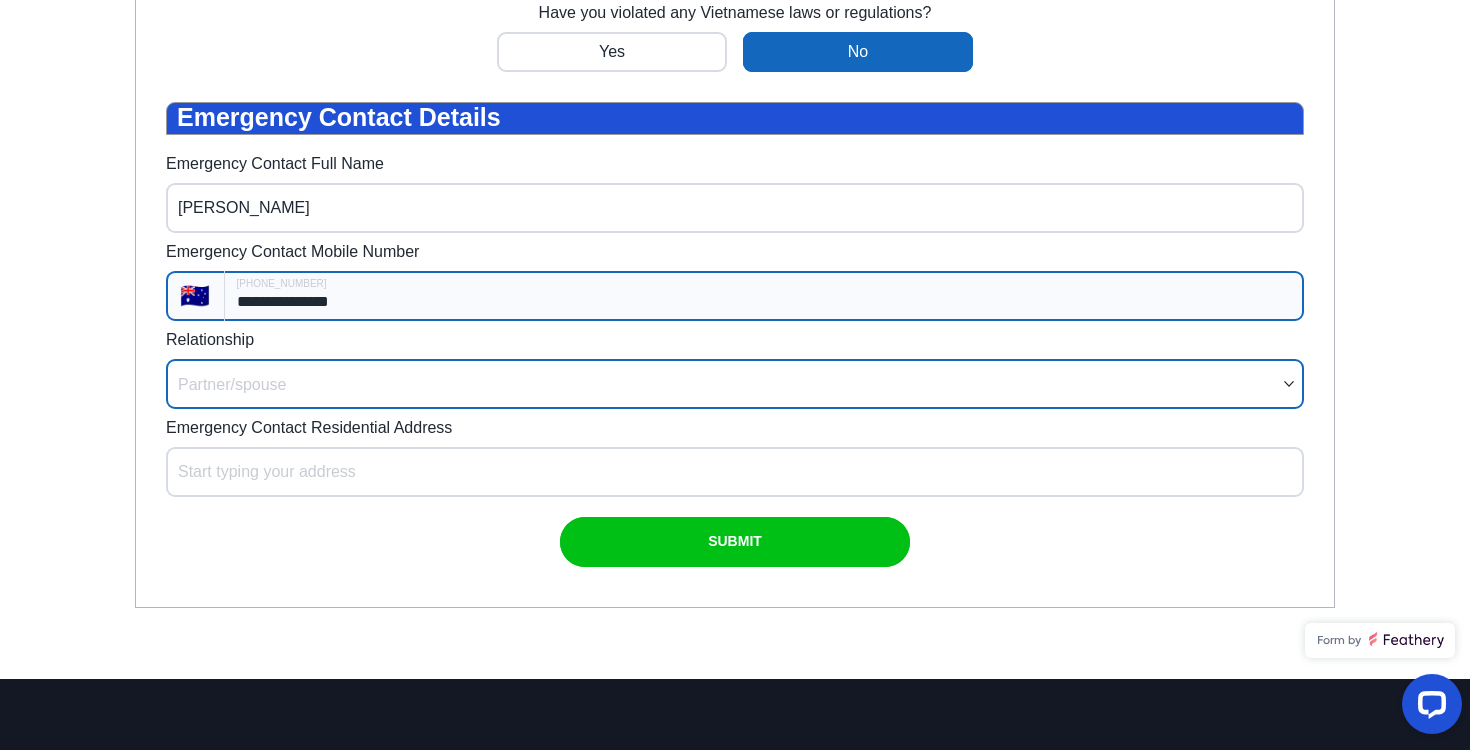 select on "**********" 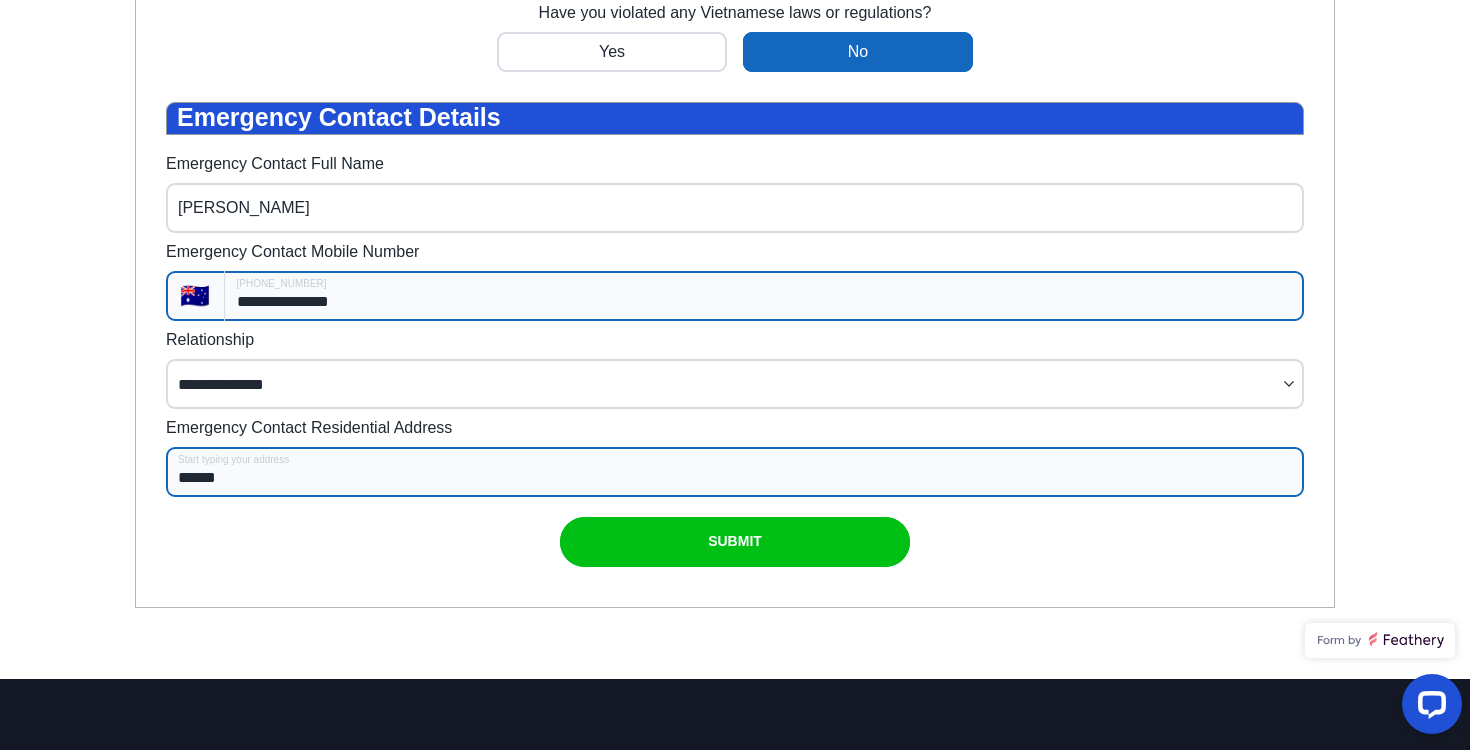 type on "**********" 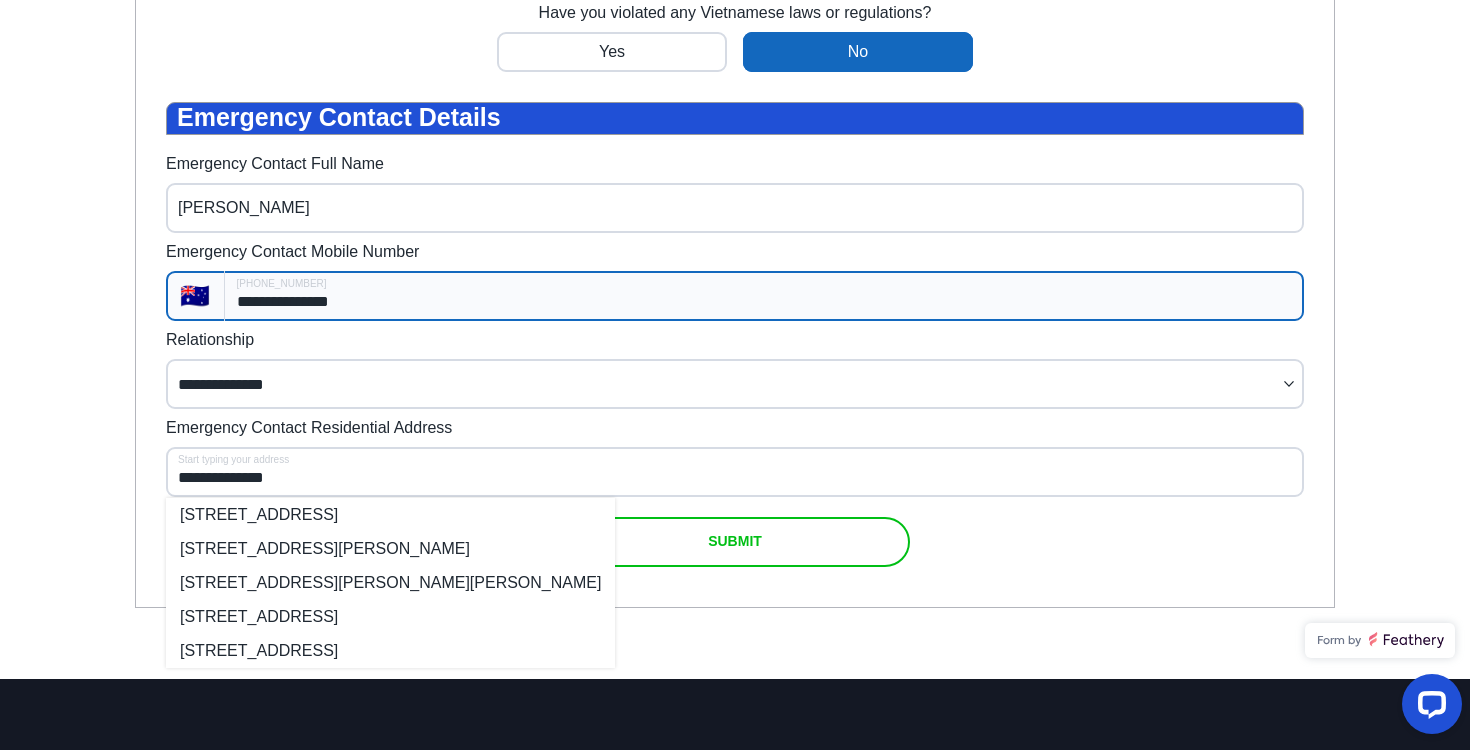 click at bounding box center (735, 542) 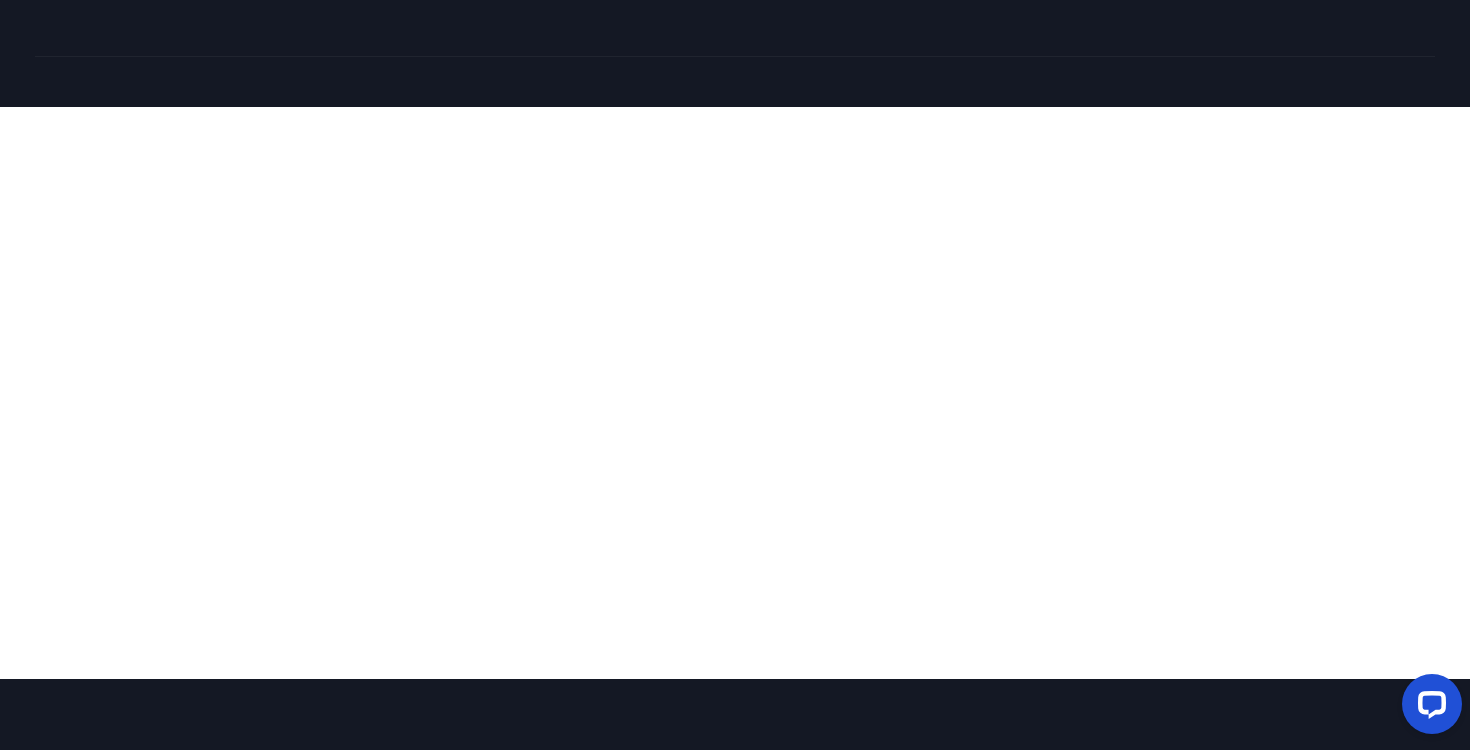 scroll, scrollTop: 0, scrollLeft: 0, axis: both 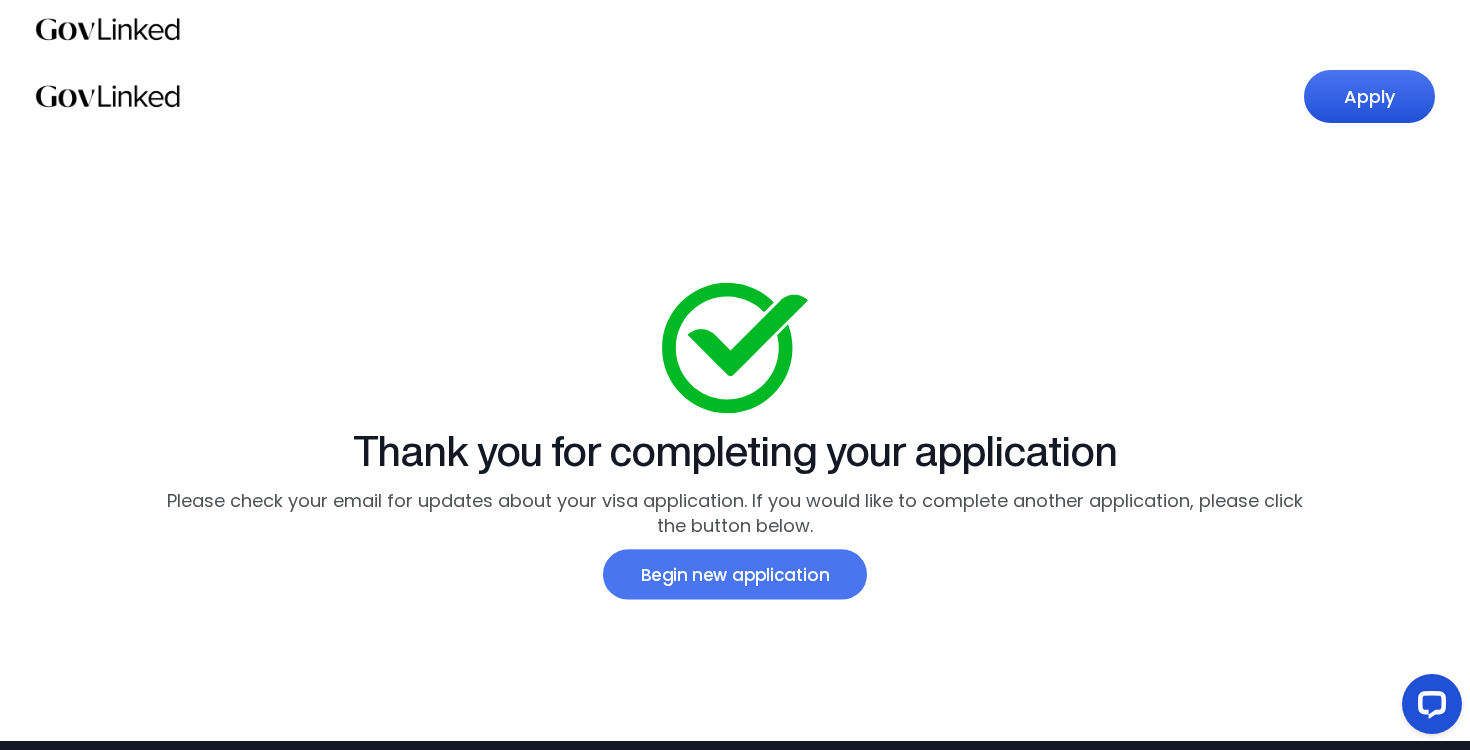 click on "Begin new application" at bounding box center [735, 575] 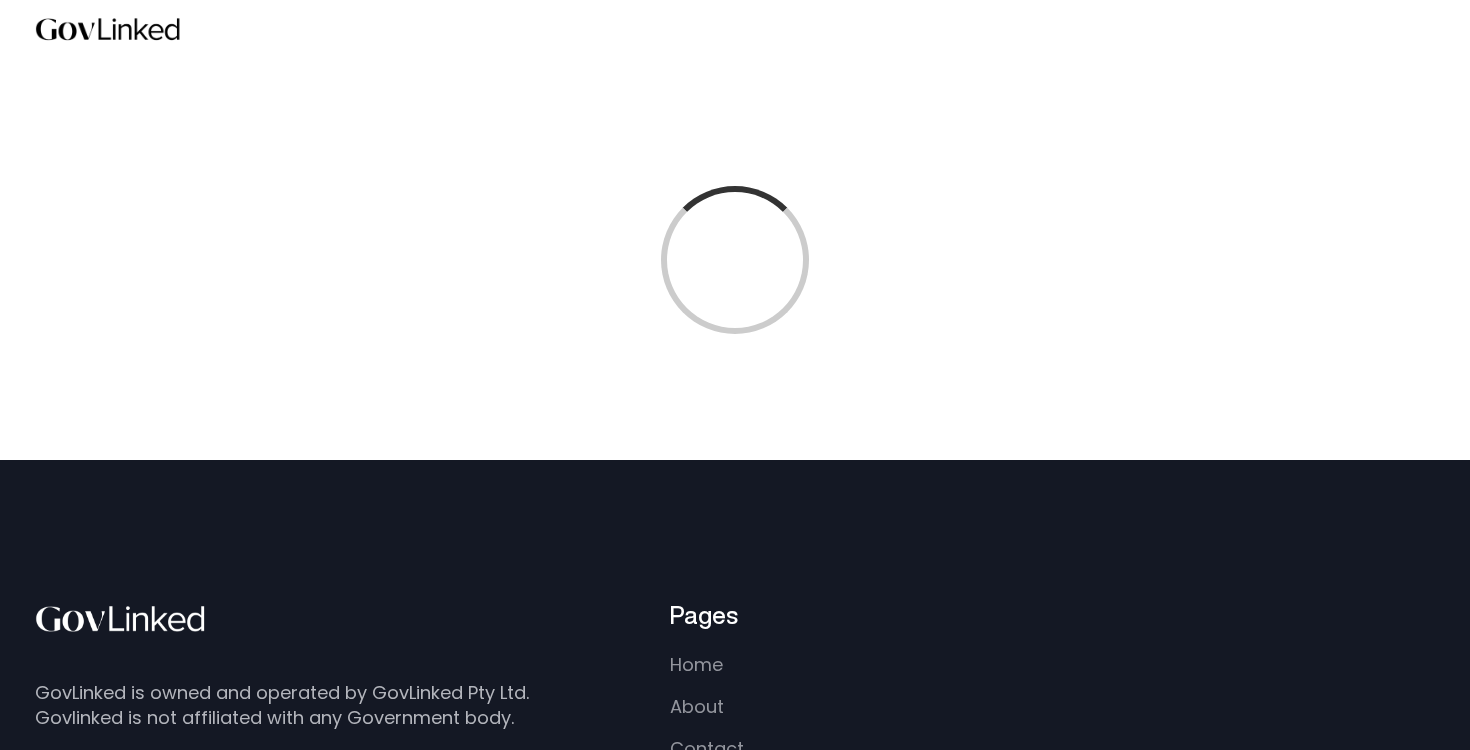 scroll, scrollTop: 0, scrollLeft: 0, axis: both 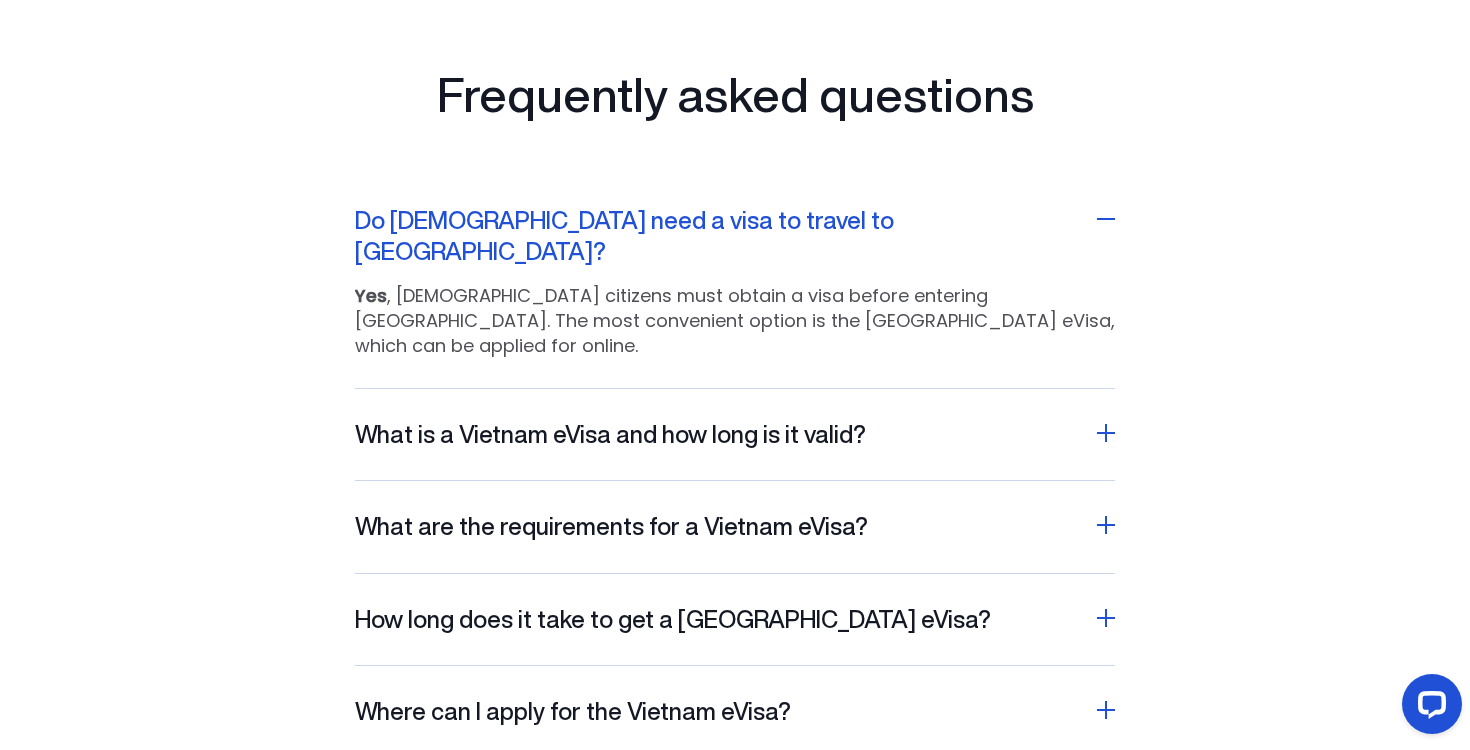 click at bounding box center [1106, 618] 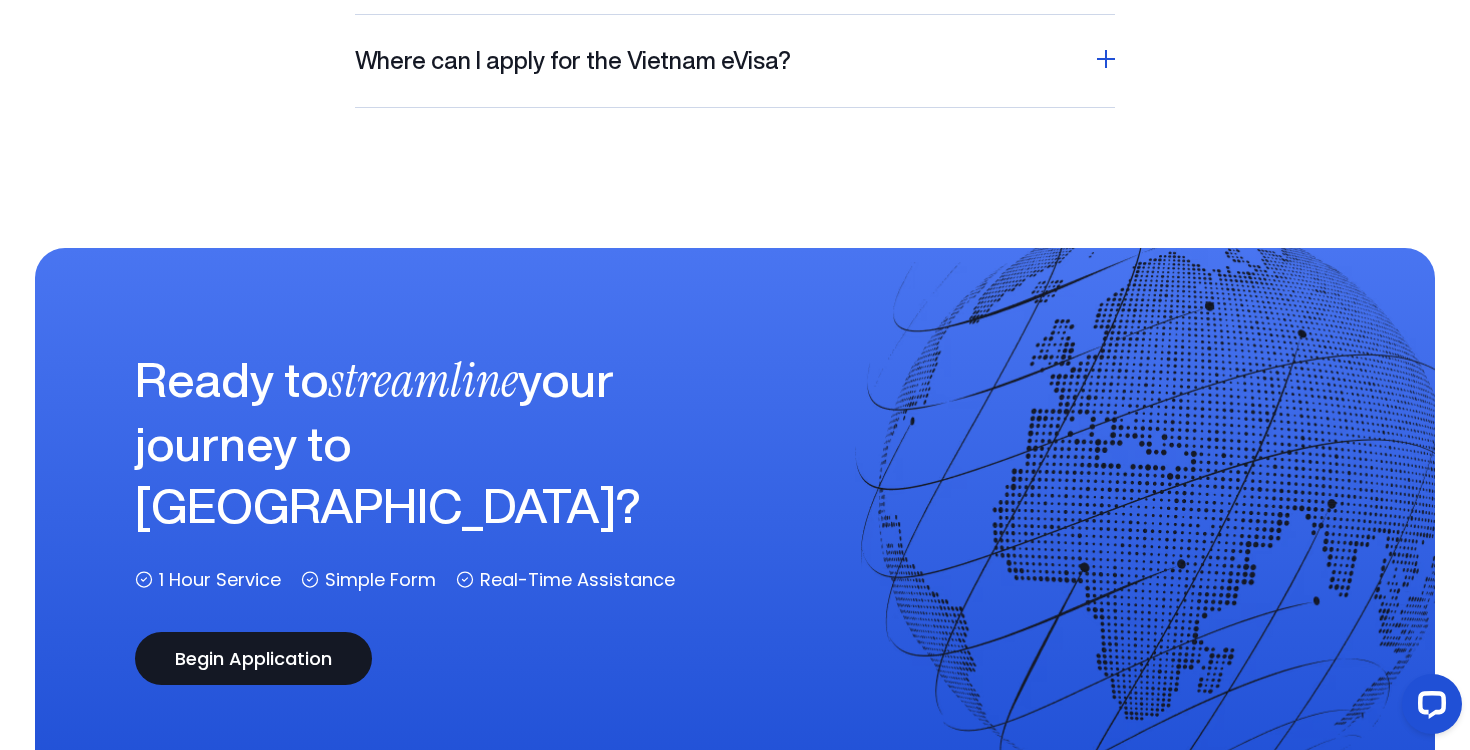 scroll, scrollTop: 5007, scrollLeft: 0, axis: vertical 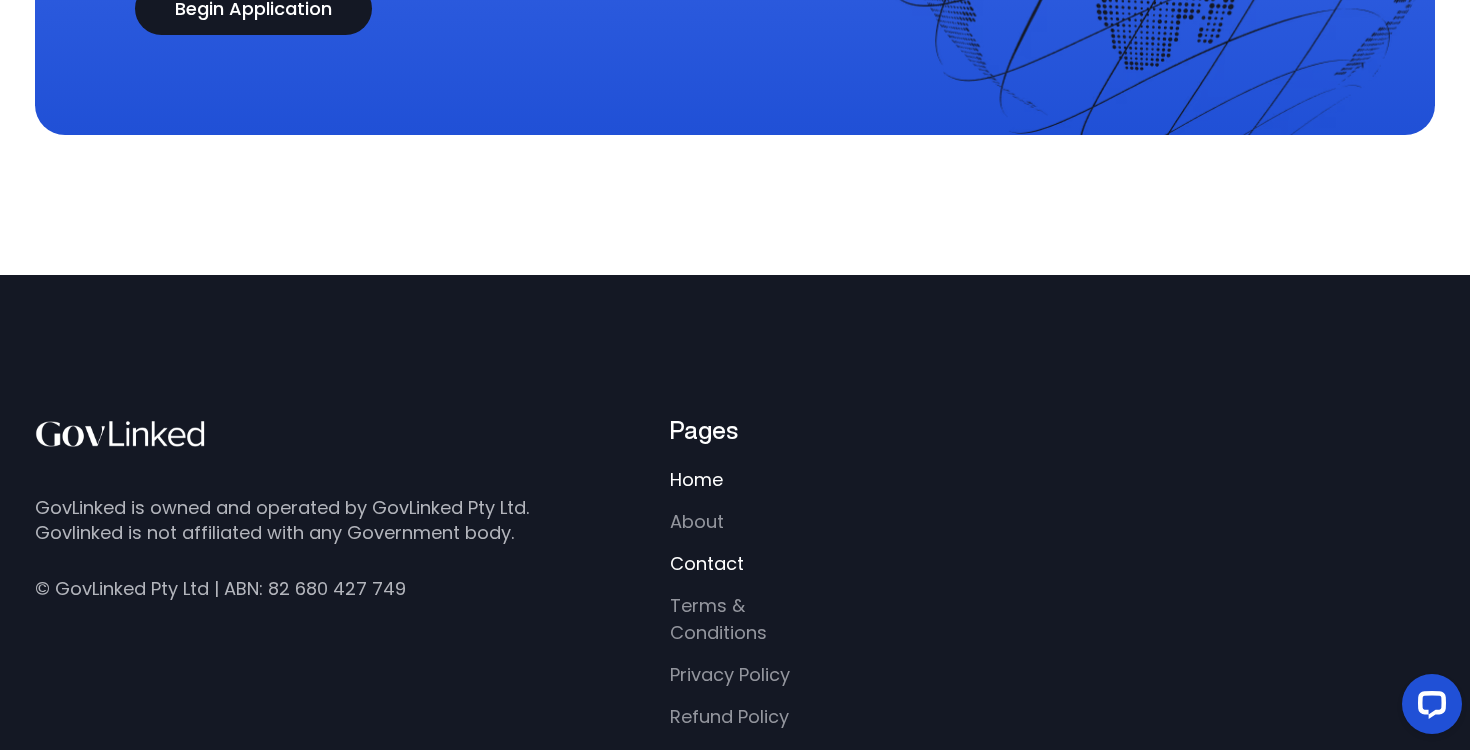 click on "Contact" at bounding box center (707, 563) 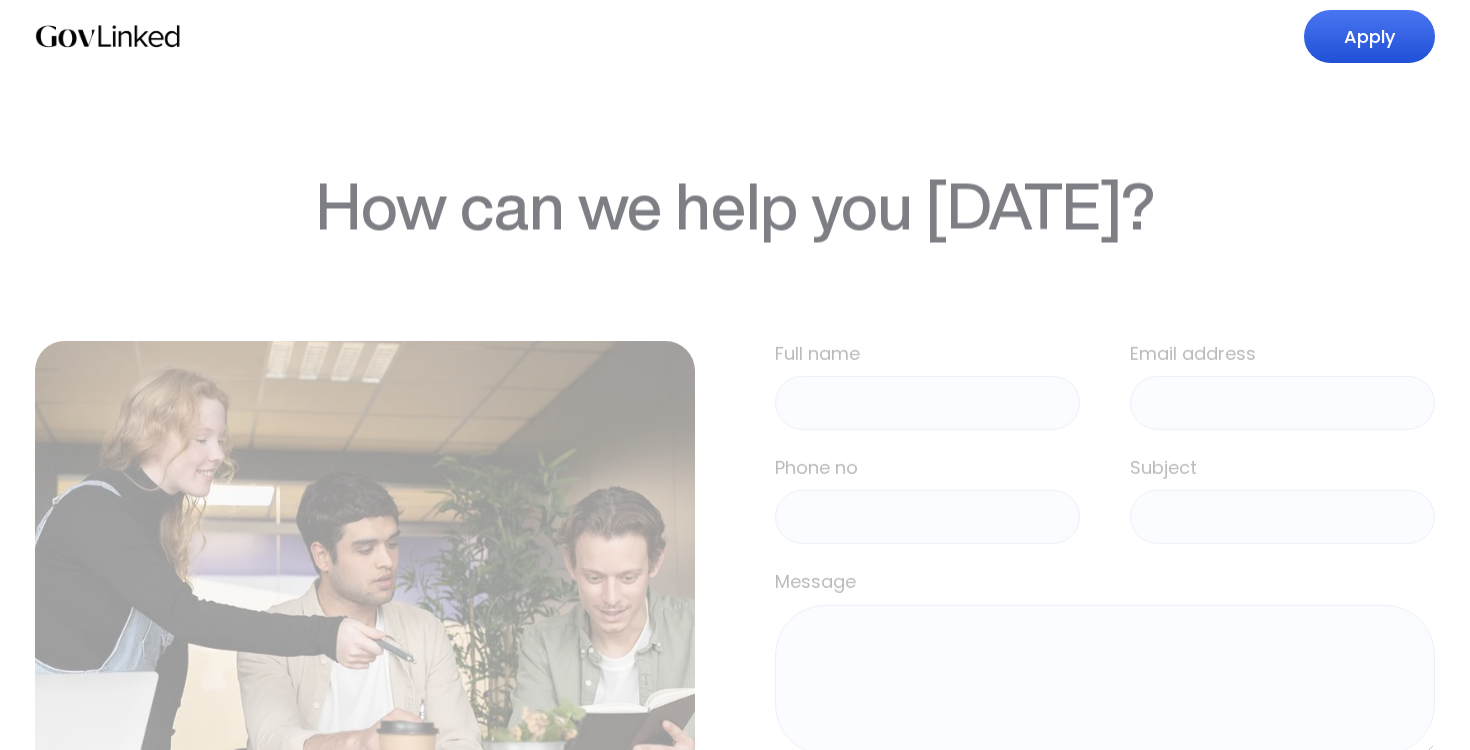 scroll, scrollTop: 0, scrollLeft: 0, axis: both 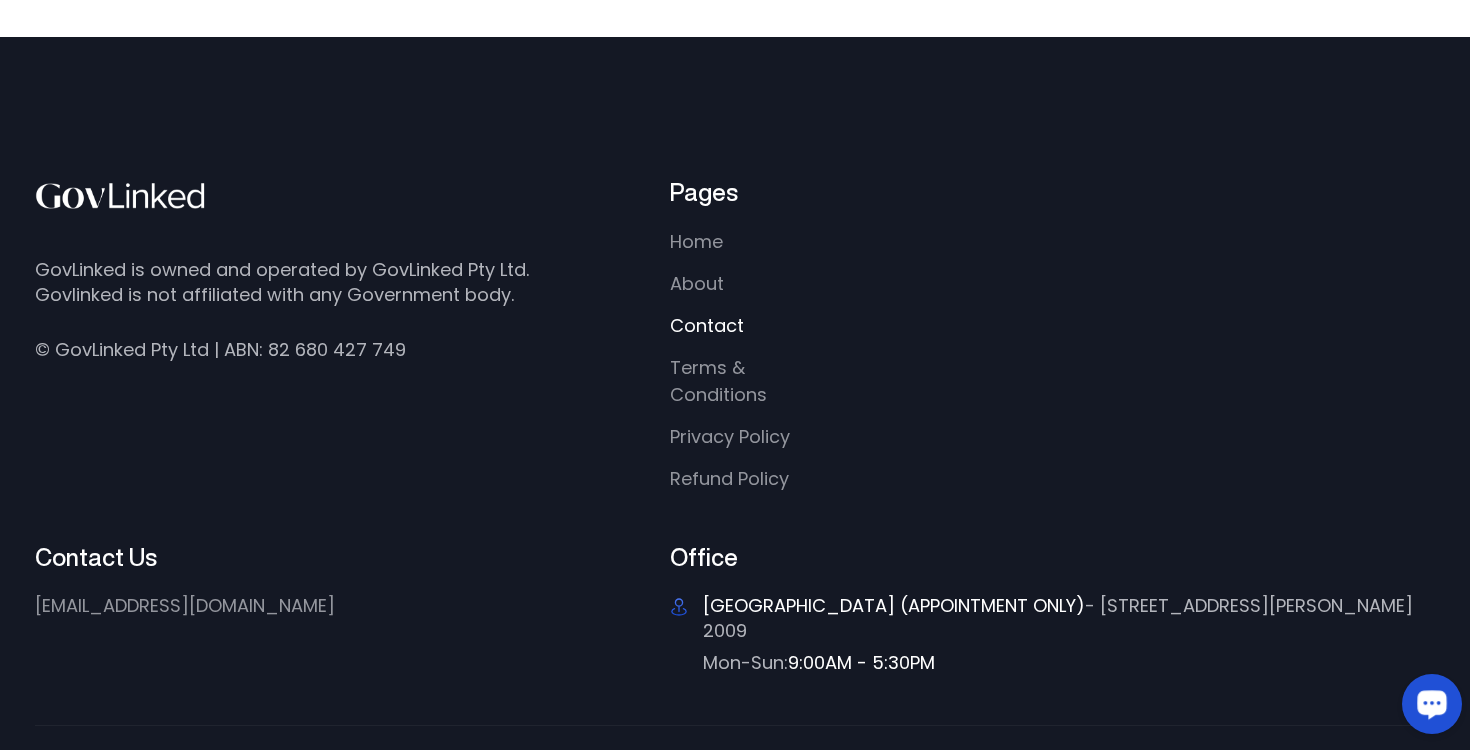 click at bounding box center (1432, 703) 